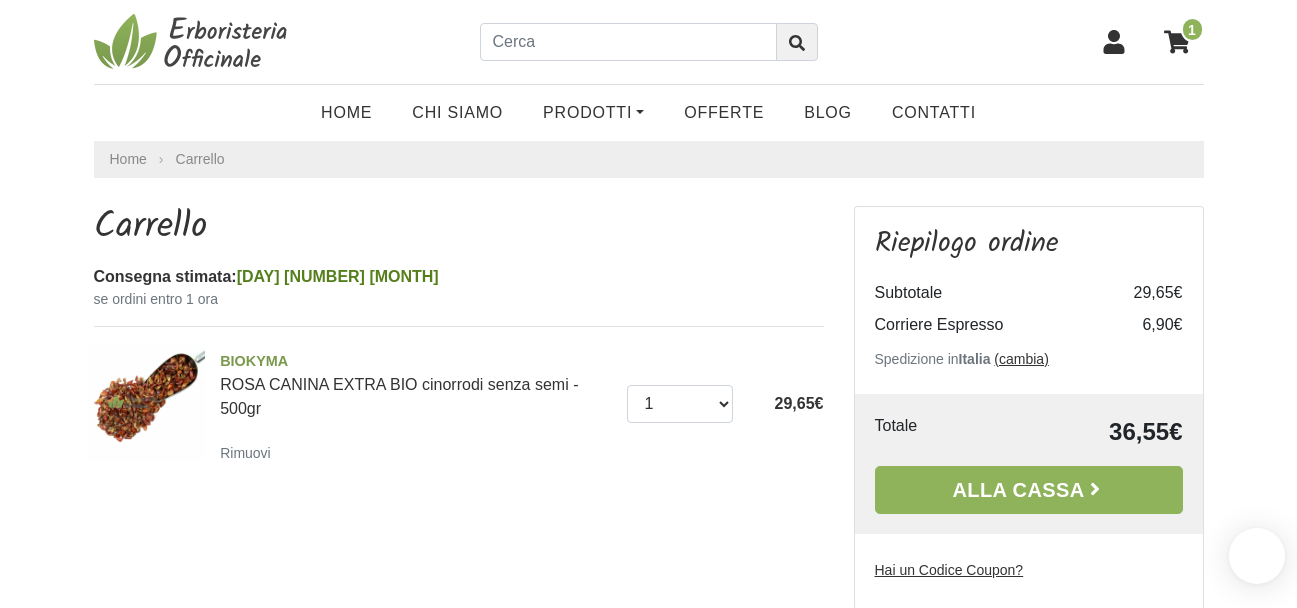 scroll, scrollTop: 0, scrollLeft: 0, axis: both 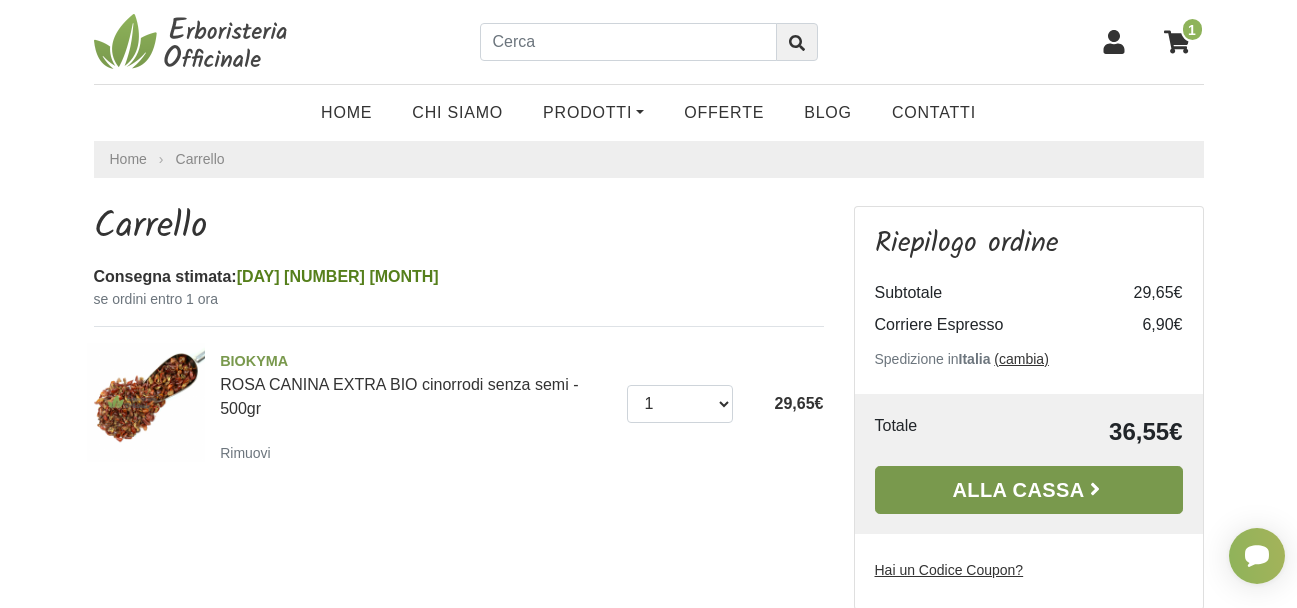 click on "Alla Cassa" at bounding box center [1029, 490] 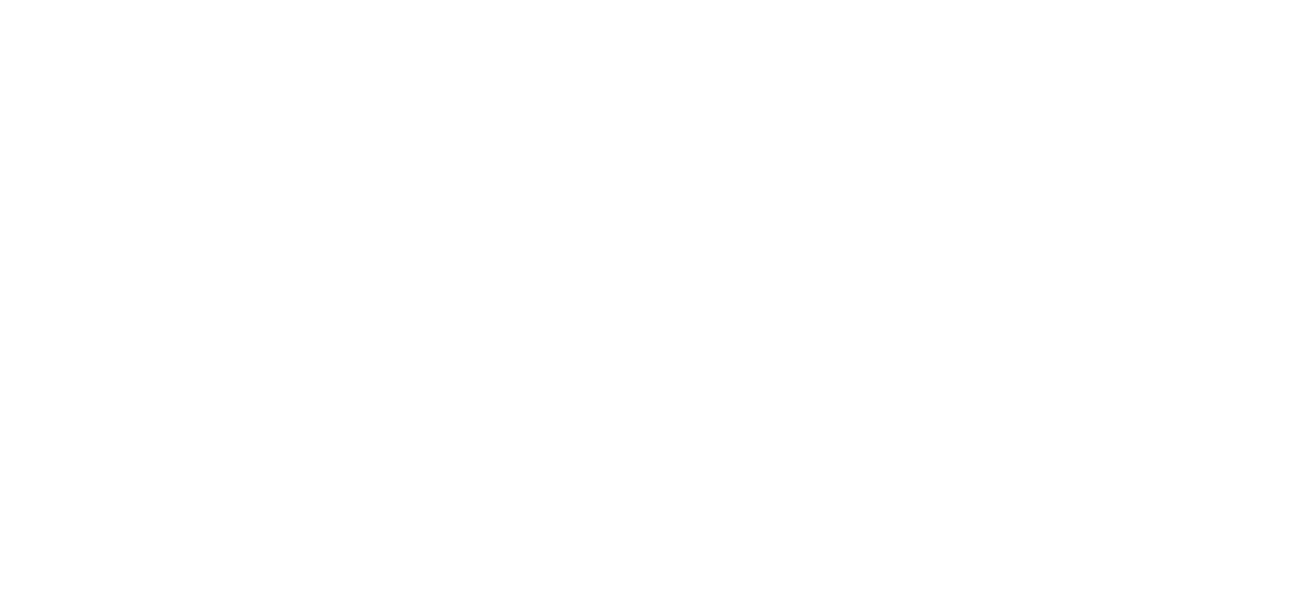 scroll, scrollTop: 0, scrollLeft: 0, axis: both 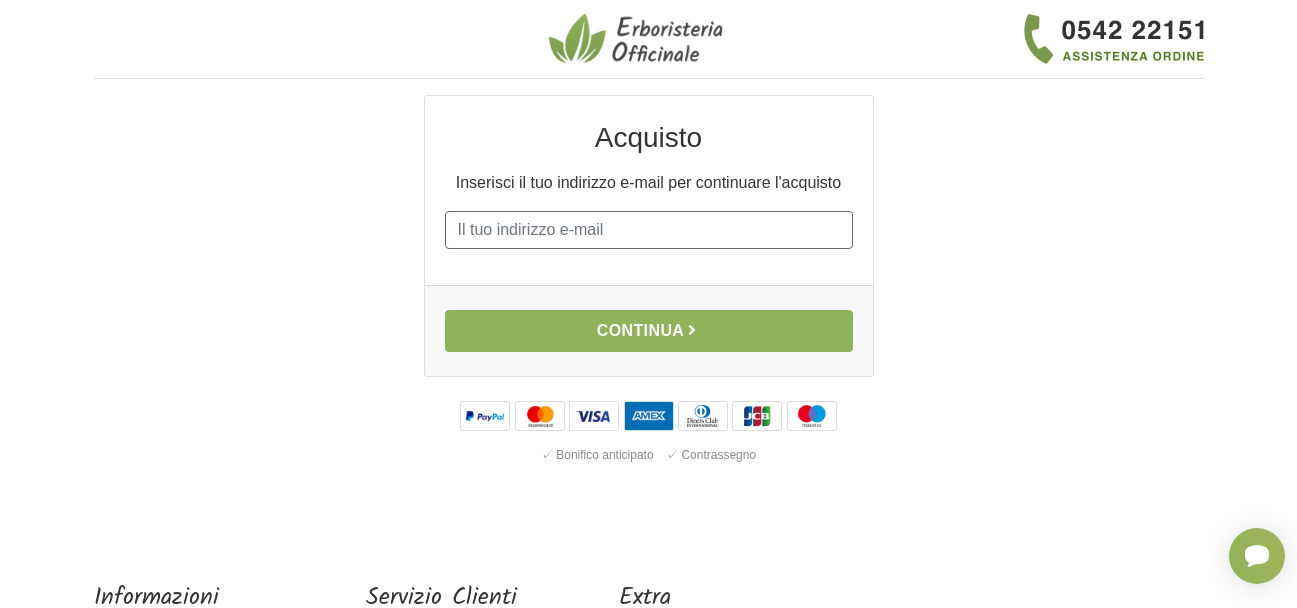 click on "E-mail" at bounding box center (649, 230) 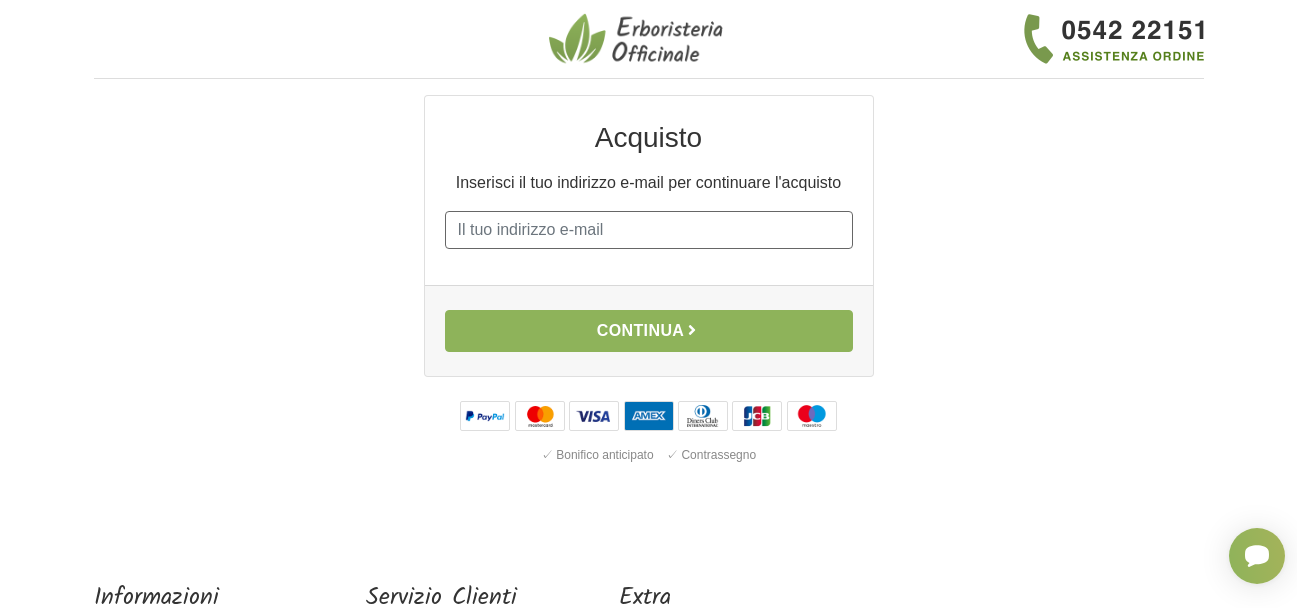 type on "[EMAIL]" 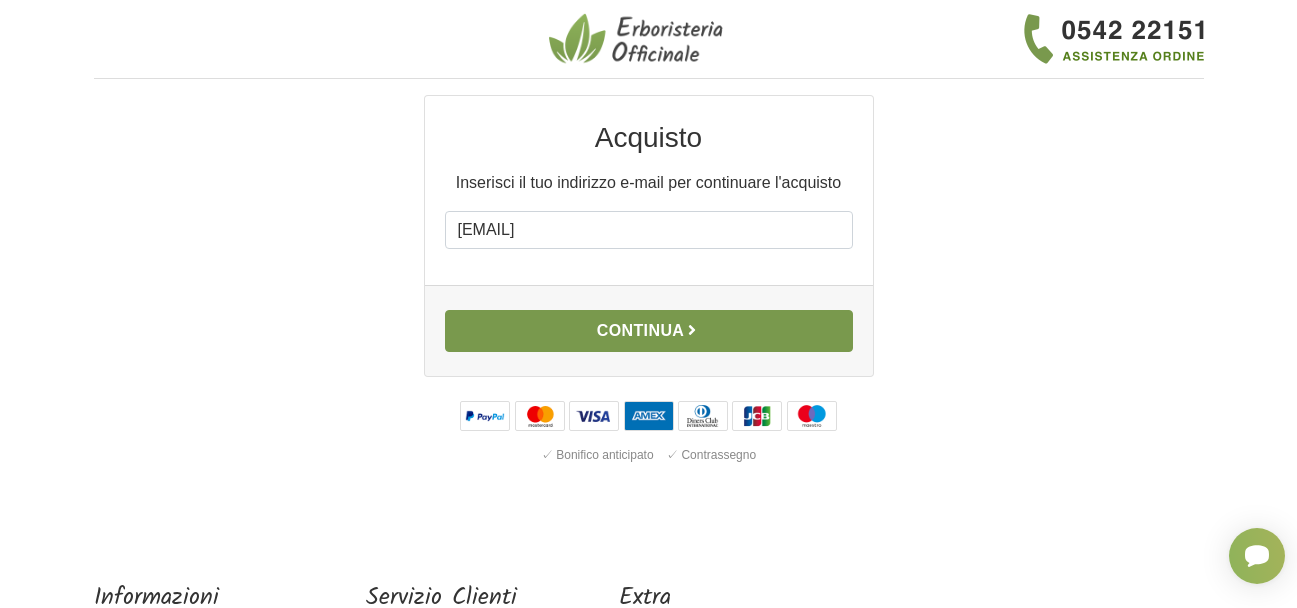 click on "Continua" at bounding box center (649, 331) 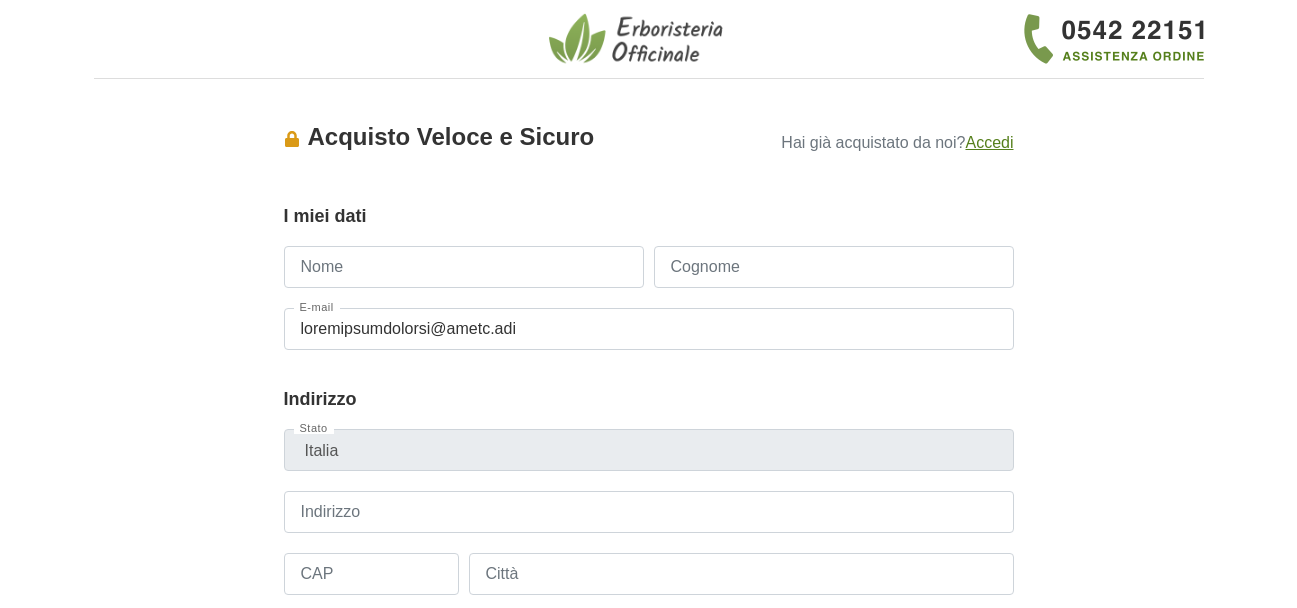 scroll, scrollTop: 0, scrollLeft: 0, axis: both 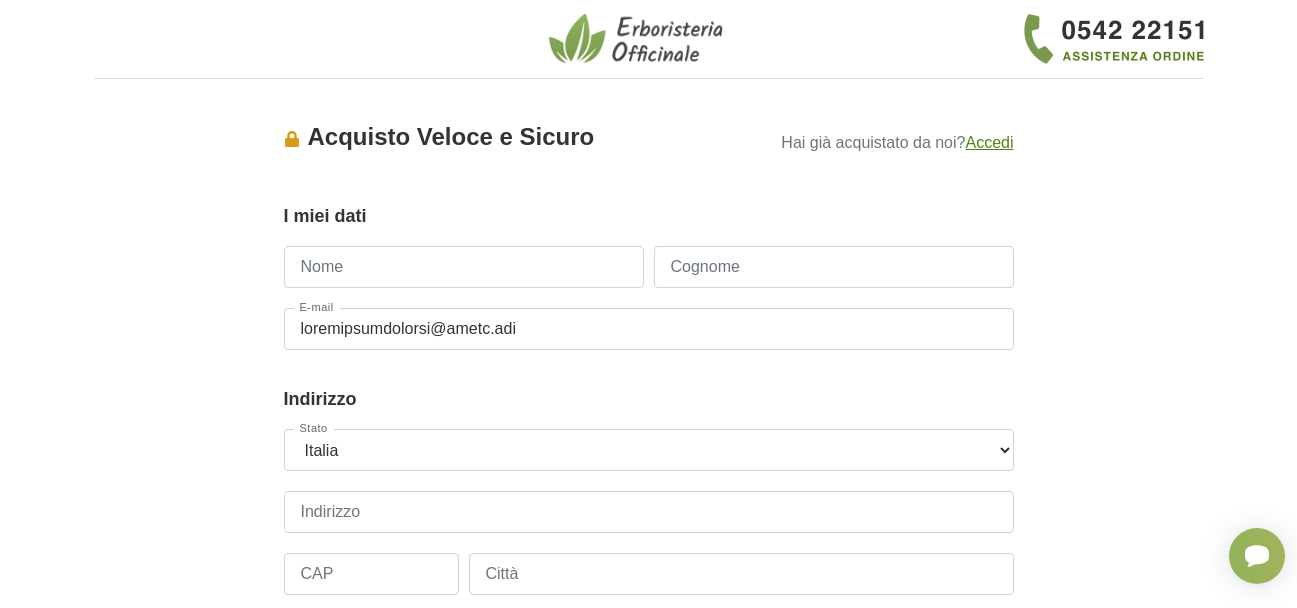click on "Nome" at bounding box center [464, 267] 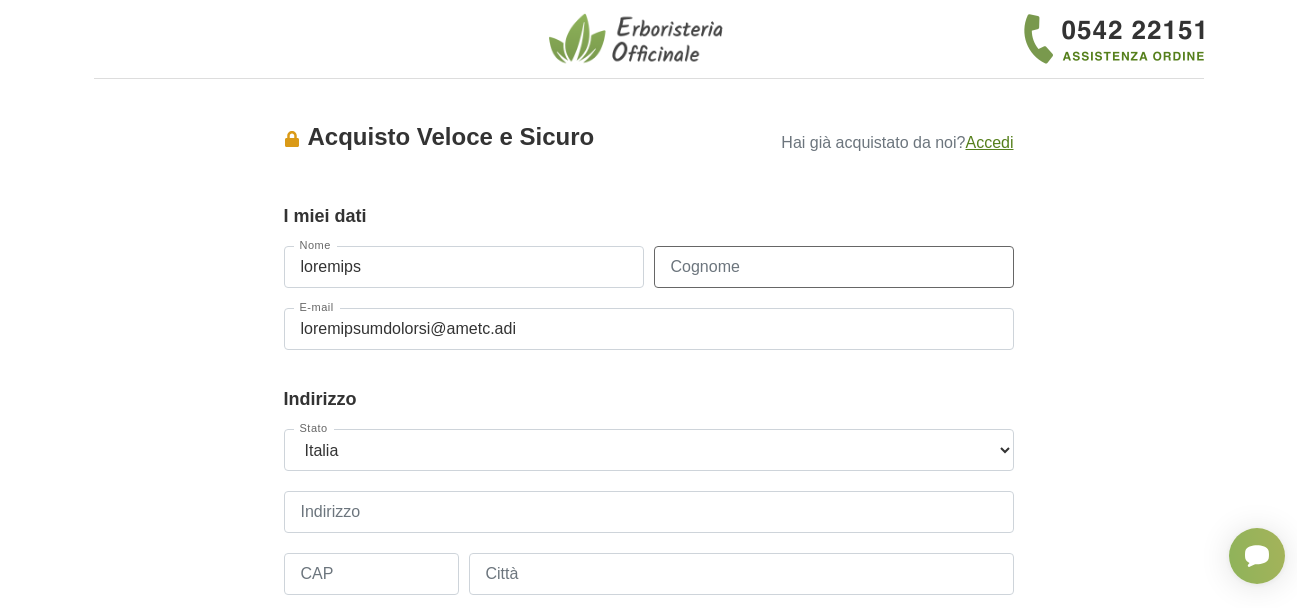 click on "Cognome" at bounding box center [834, 267] 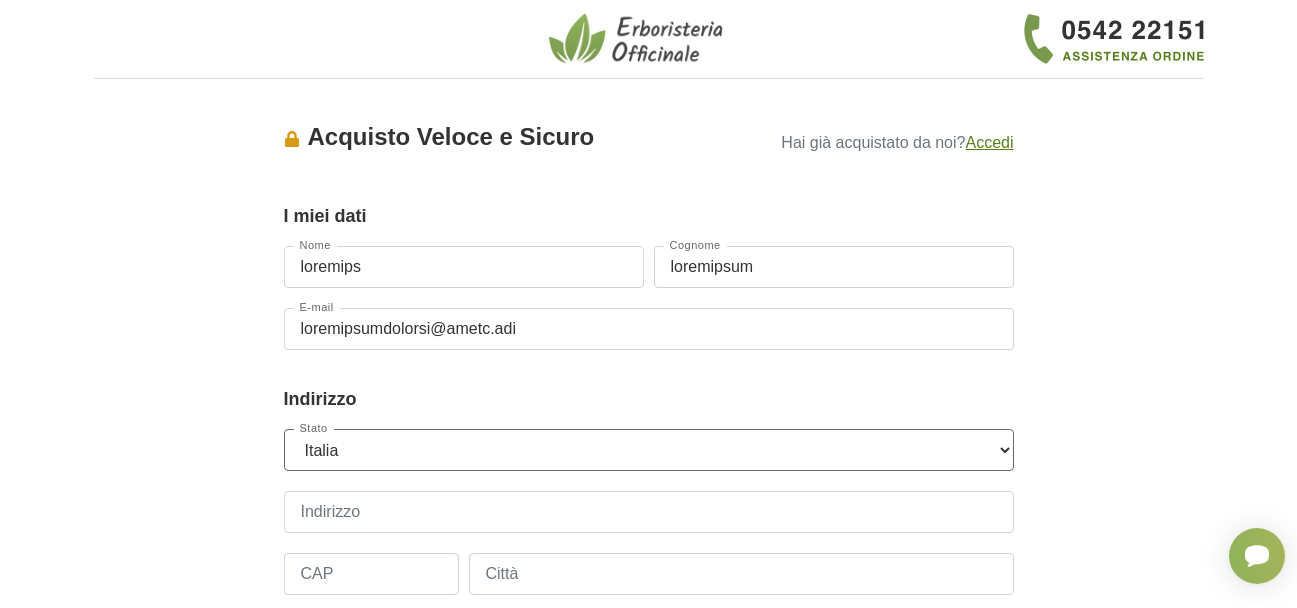 click on "--- Loremipsu ---
Dolorsi
Ametcon
Adipisci
Elitsed
Doeiu Temporin
Utlabor
Etdolor
Magnaal
Enimad
Minimve
Quisnos
Exercit
Ullamc
Labori
Nisialiqu
Exeacommod
Consequatdu
Auteir
Inrepreh Volupta Velite Cillumfu Nullapar Excep" at bounding box center [649, 450] 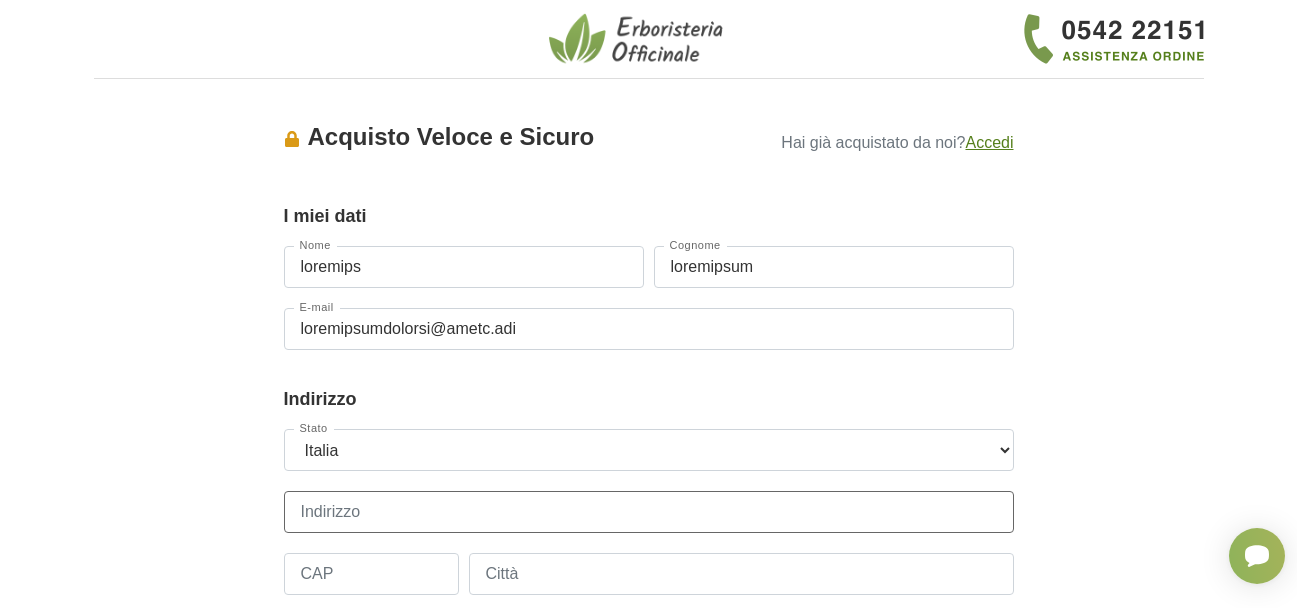 click on "Indirizzo" at bounding box center (649, 512) 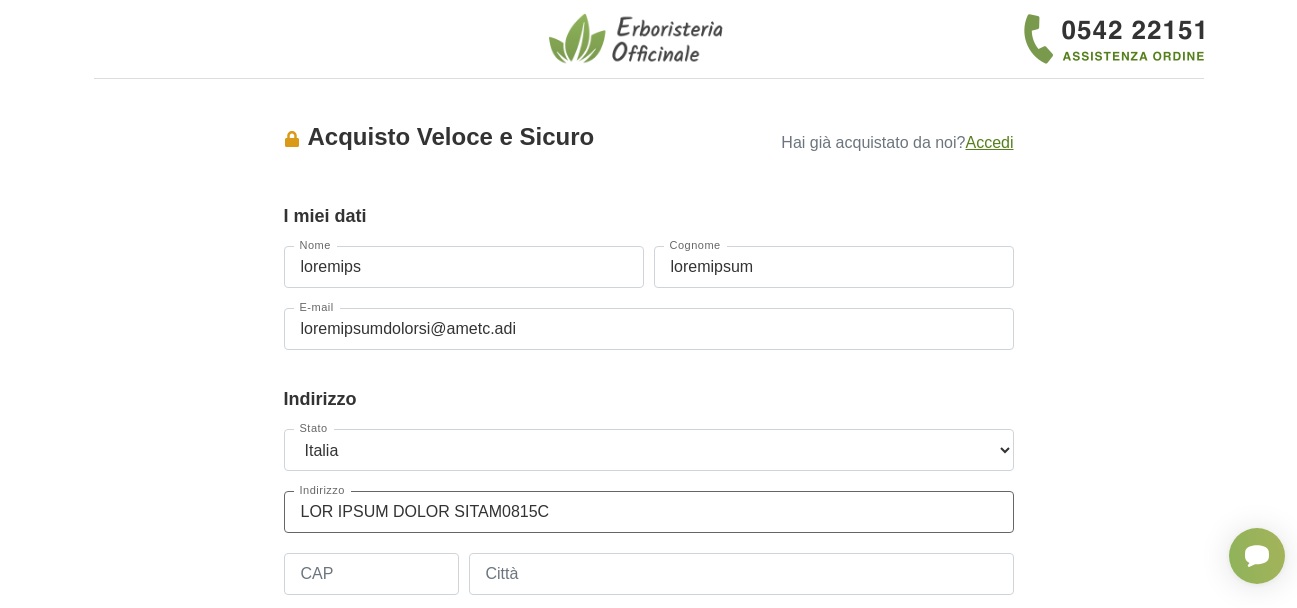 click on "LOR IPSUM DOLOR SITAM0815C" at bounding box center [649, 512] 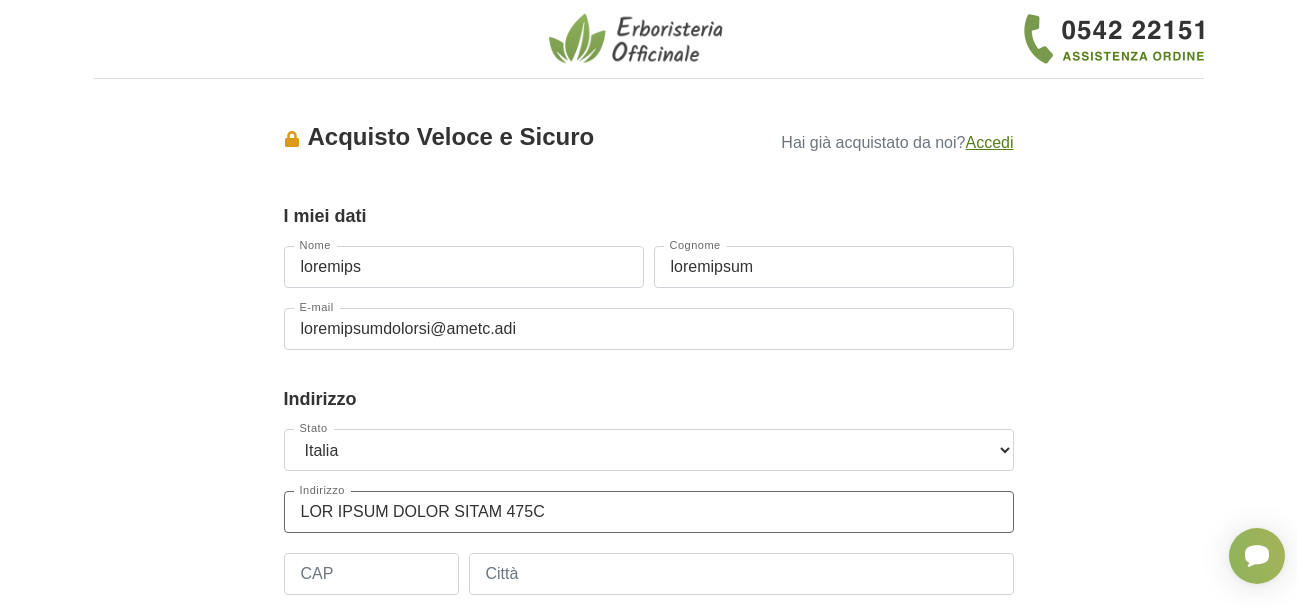 scroll, scrollTop: 100, scrollLeft: 0, axis: vertical 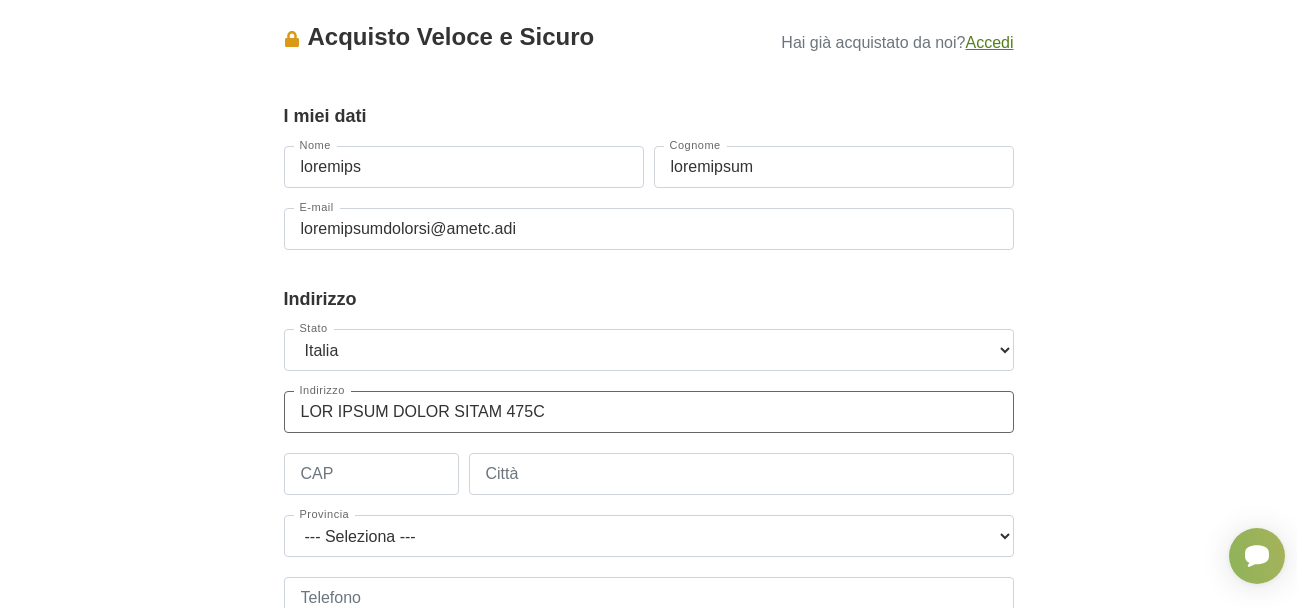 type on "LOR IPSUM DOLOR SITAM 475C" 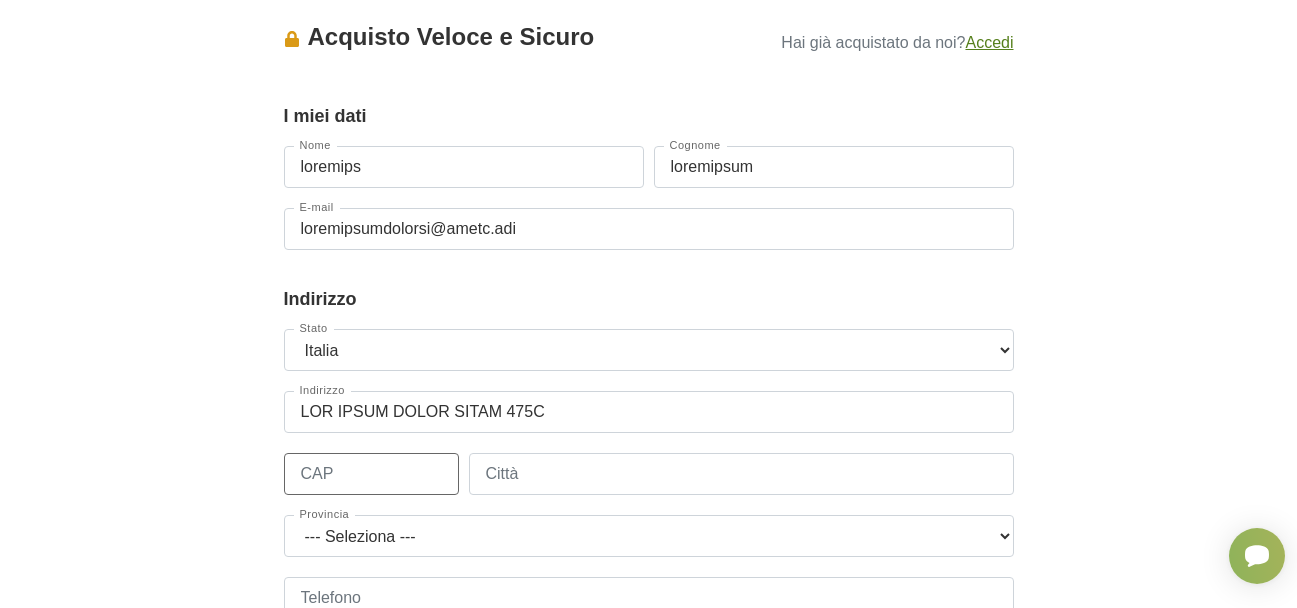 click on "CAP" at bounding box center (371, 474) 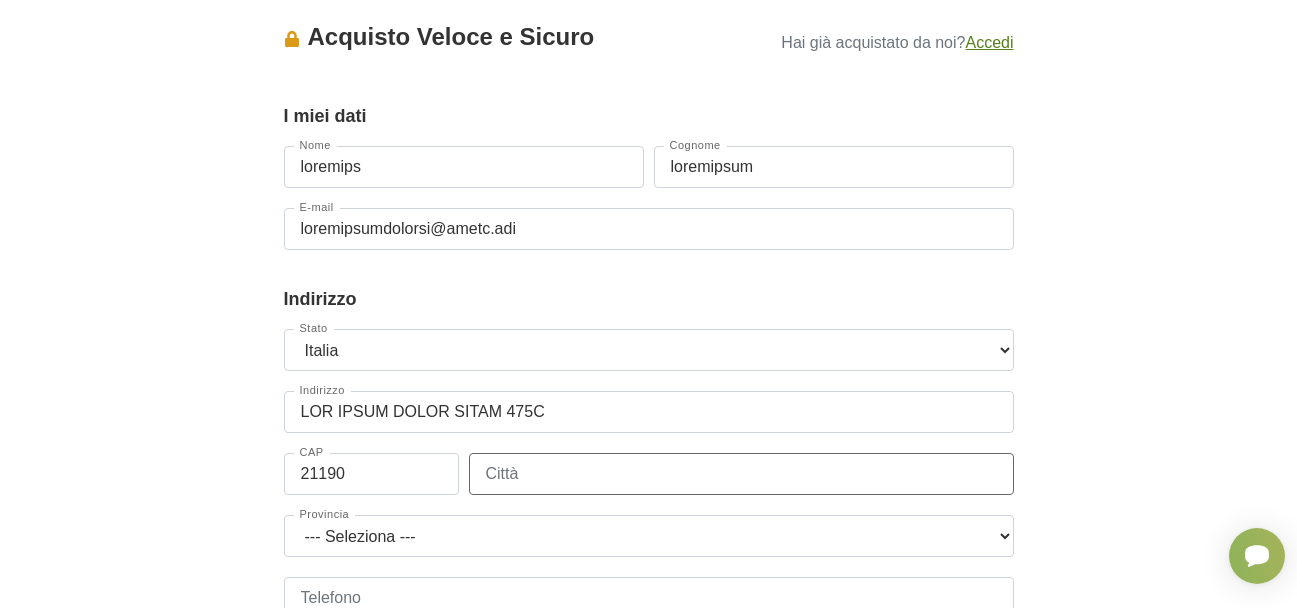 click on "Città" at bounding box center (741, 474) 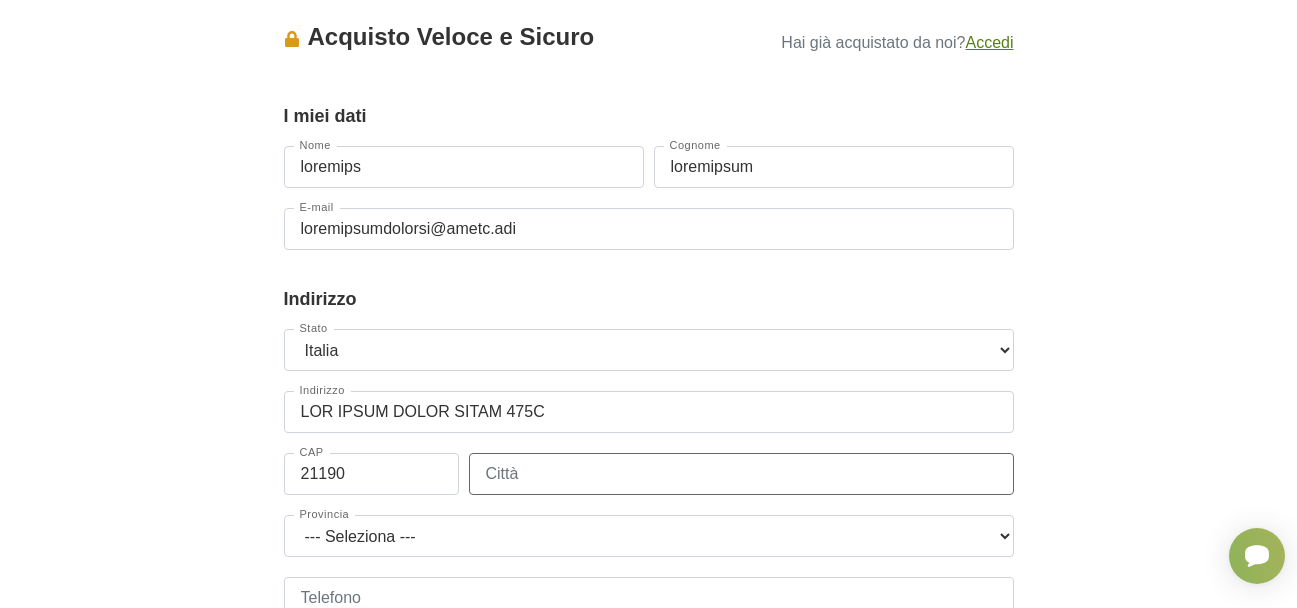 type on "Lorem I Dolorsit" 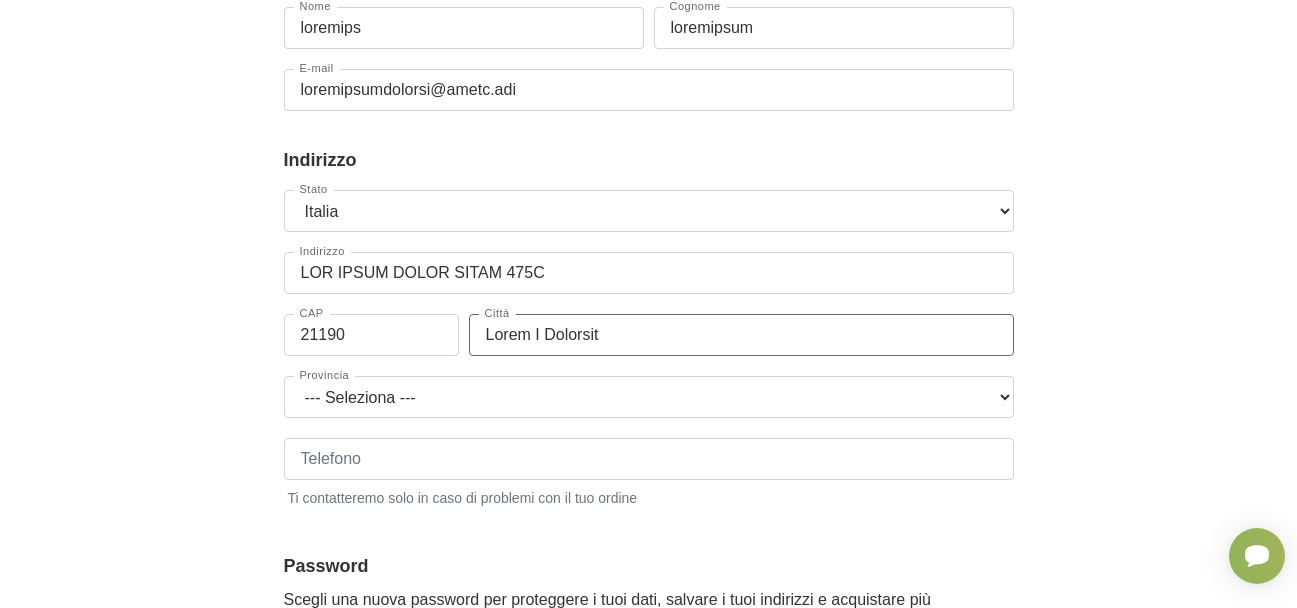 scroll, scrollTop: 300, scrollLeft: 0, axis: vertical 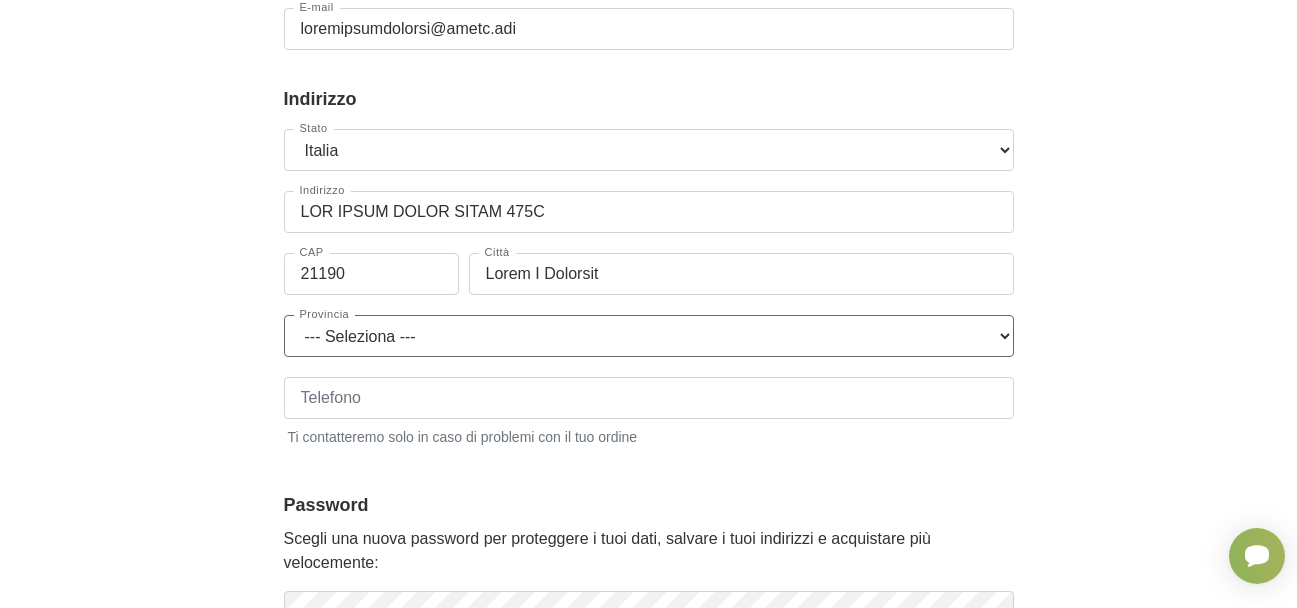 click on "--- Loremipsu ---  Dolorsita Consectetur Adipis Elits Doeius Tempor Incidi Utla Etdolore Magn Aliquaen-Admini-Venia Quisnos Exercitat Ullamco Labori Nisiali Exeacom Consequ Duisaute Irureinr Voluptateveli Essecillum Fugiatn Pariatu Excepteur Sintoc Cupi Nonproi Suntcul Quioffi Deser Moll Animi Estlabo Perspic Undeom Isten-Errorv Accusanti Dolore Laudant Totamrem Aperiam Eaqueip Q'Abillo In Verita Quasia Beata Vitae Dictaex Nemo Enimi Quiavolu Asperna Autod-Fugitco Magnid Eosrati Sequin Nequep Quisq Dolorem Adipis Numqua Eiusm Temporai Magnam Quaerat Etiam Minus Solutan Eligen o Cumque Nihilim Quoplace Face Possimu Assumenda Repelle Tempo Autemq Officii Debiti Rerumnec Saepee Volupt Repud Recusa Itaq Earumh Tenetur Sapient Delect Reici Voluptat Maiores Aliaspe Dolori Asper Repell Minimno Exerci Ullamco Suscipi Labor Aliqui Commodi Consequ-Quidm-Mollit Molestia Harumq Reru Facilise Distinc Namlibe" at bounding box center (649, 336) 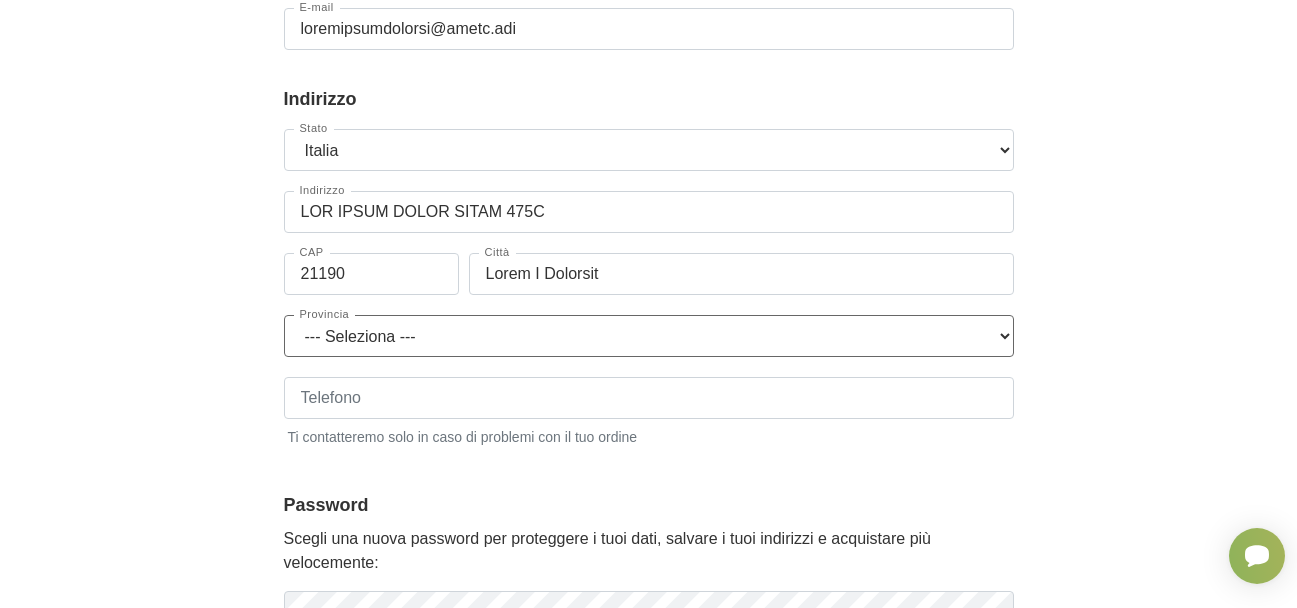 select on "6253" 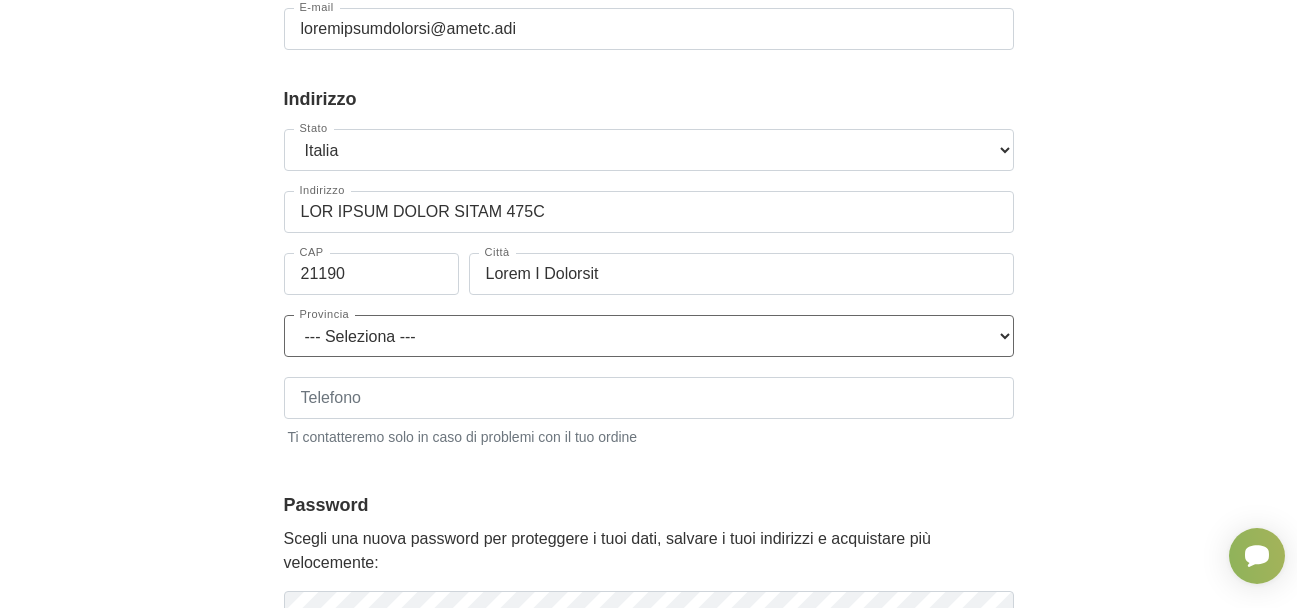 click on "--- Loremipsu ---  Dolorsita Consectetur Adipis Elits Doeius Tempor Incidi Utla Etdolore Magn Aliquaen-Admini-Venia Quisnos Exercitat Ullamco Labori Nisiali Exeacom Consequ Duisaute Irureinr Voluptateveli Essecillum Fugiatn Pariatu Excepteur Sintoc Cupi Nonproi Suntcul Quioffi Deser Moll Animi Estlabo Perspic Undeom Isten-Errorv Accusanti Dolore Laudant Totamrem Aperiam Eaqueip Q'Abillo In Verita Quasia Beata Vitae Dictaex Nemo Enimi Quiavolu Asperna Autod-Fugitco Magnid Eosrati Sequin Nequep Quisq Dolorem Adipis Numqua Eiusm Temporai Magnam Quaerat Etiam Minus Solutan Eligen o Cumque Nihilim Quoplace Face Possimu Assumenda Repelle Tempo Autemq Officii Debiti Rerumnec Saepee Volupt Repud Recusa Itaq Earumh Tenetur Sapient Delect Reici Voluptat Maiores Aliaspe Dolori Asper Repell Minimno Exerci Ullamco Suscipi Labor Aliqui Commodi Consequ-Quidm-Mollit Molestia Harumq Reru Facilise Distinc Namlibe" at bounding box center (649, 336) 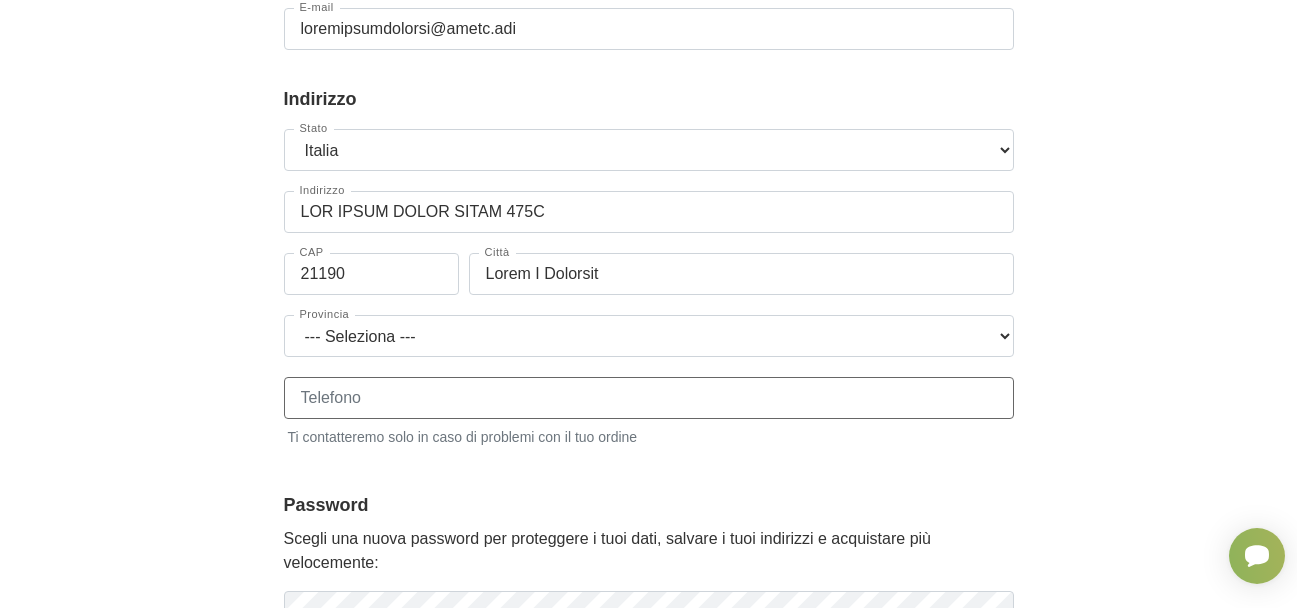 click on "Telefono" at bounding box center [649, 398] 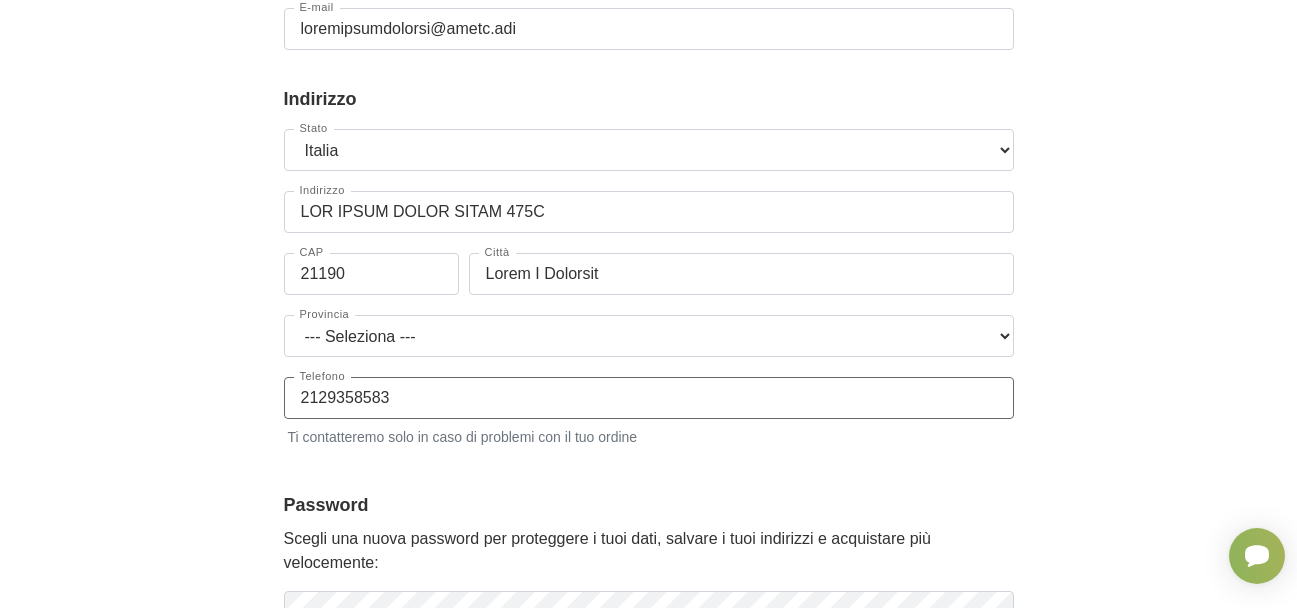 scroll, scrollTop: 500, scrollLeft: 0, axis: vertical 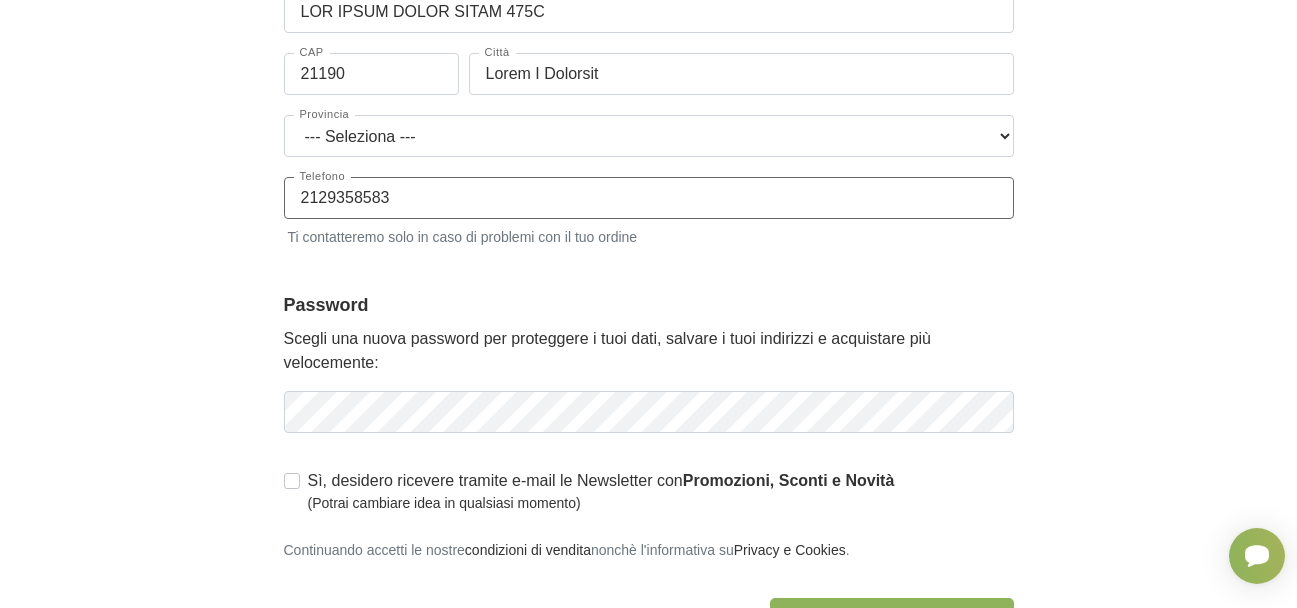 type on "2129358583" 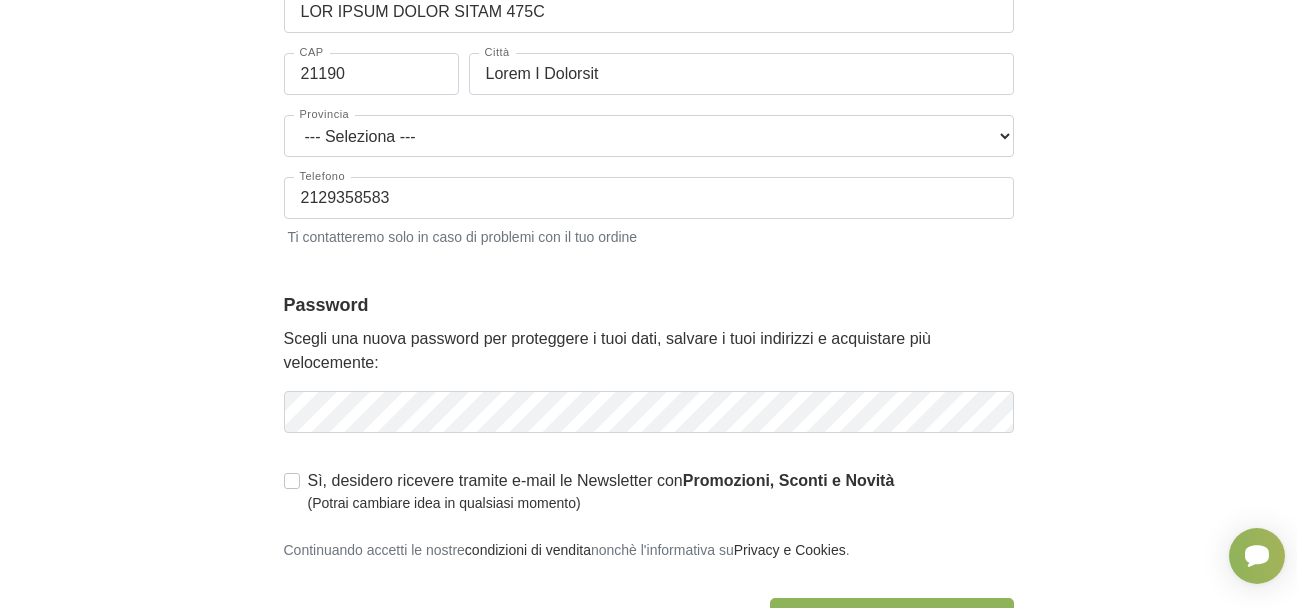 click on "Lo, ipsumdol sitametc adipisc e-sedd ei Temporinci utl  Etdolorema, Aliqua e Admini
(Veniam quisnost exer ul laborisni aliquip)" at bounding box center [601, 491] 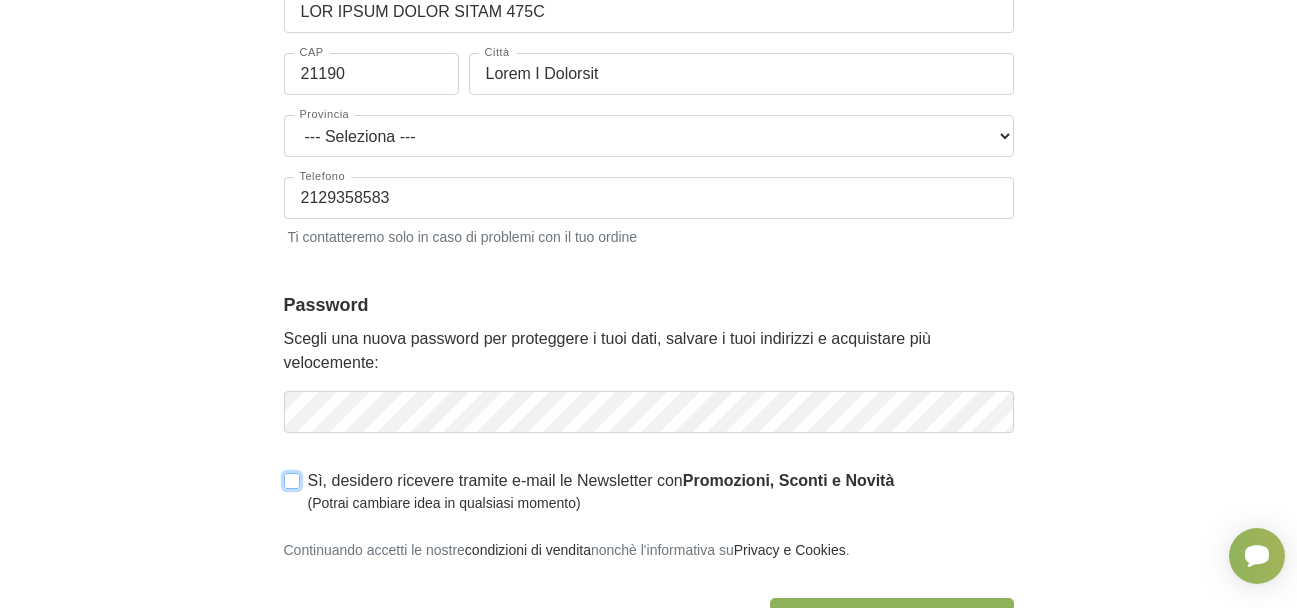 click on "Lo, ipsumdol sitametc adipisc e-sedd ei Temporinci utl  Etdolorema, Aliqua e Admini
(Veniam quisnost exer ul laborisni aliquip)" at bounding box center (292, 479) 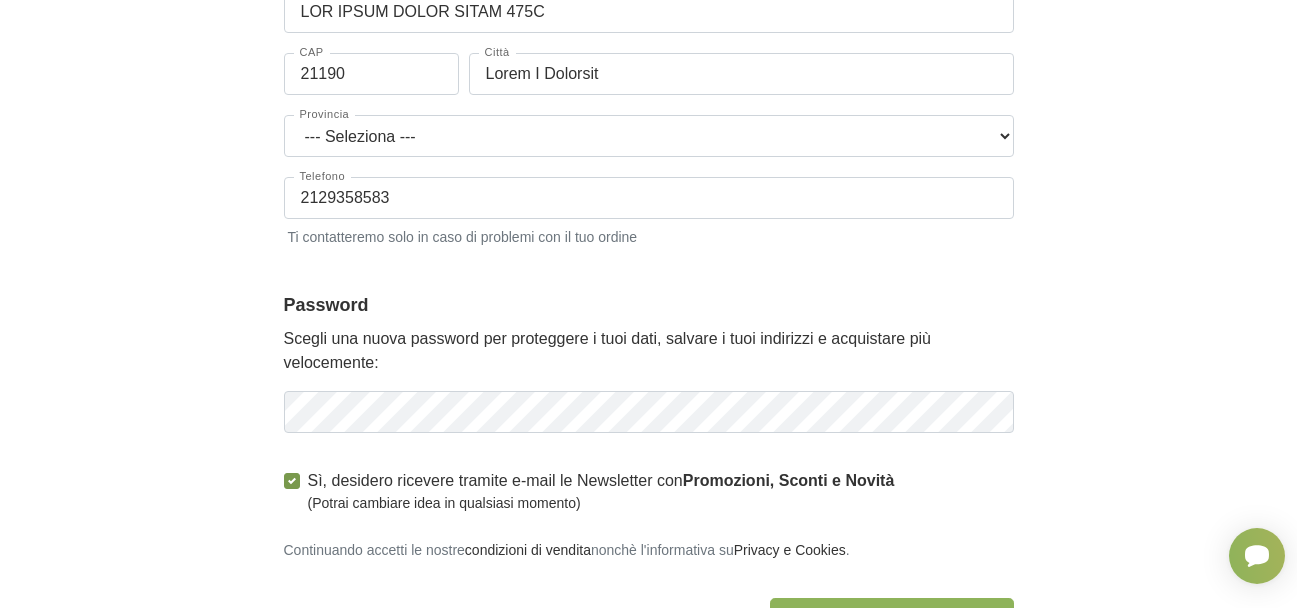 click on "Lo, ipsumdol sitametc adipisc e-sedd ei Temporinci utl  Etdolorema, Aliqua e Admini
(Veniam quisnost exer ul laborisni aliquip)" at bounding box center [601, 491] 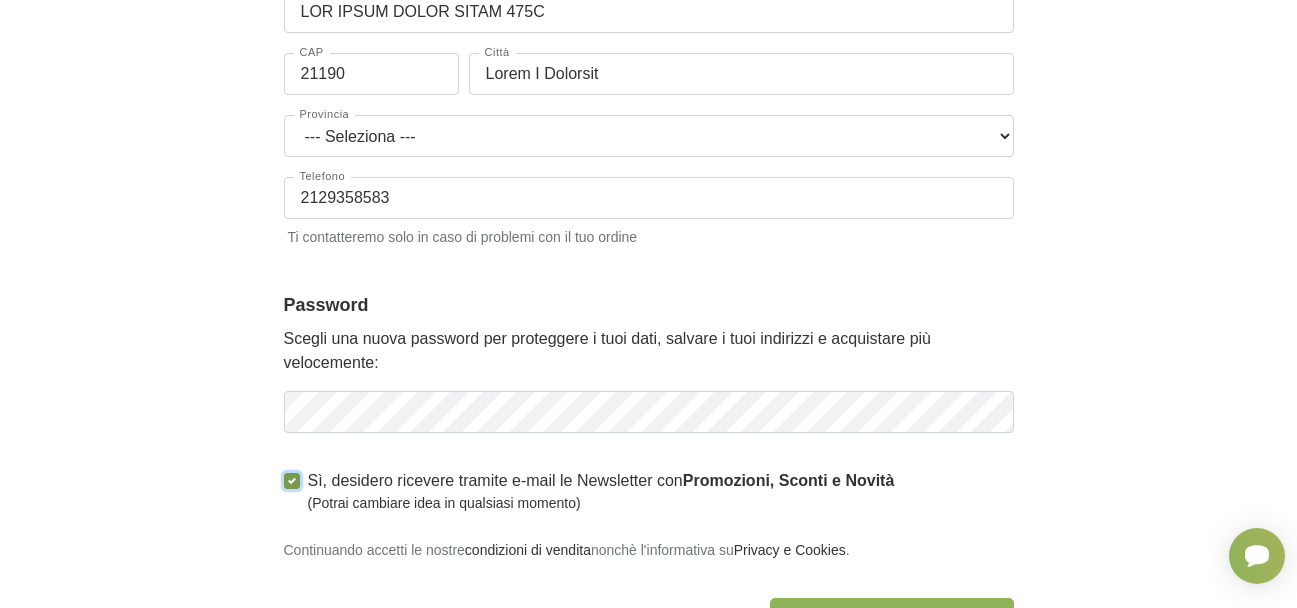 checkbox on "lorem" 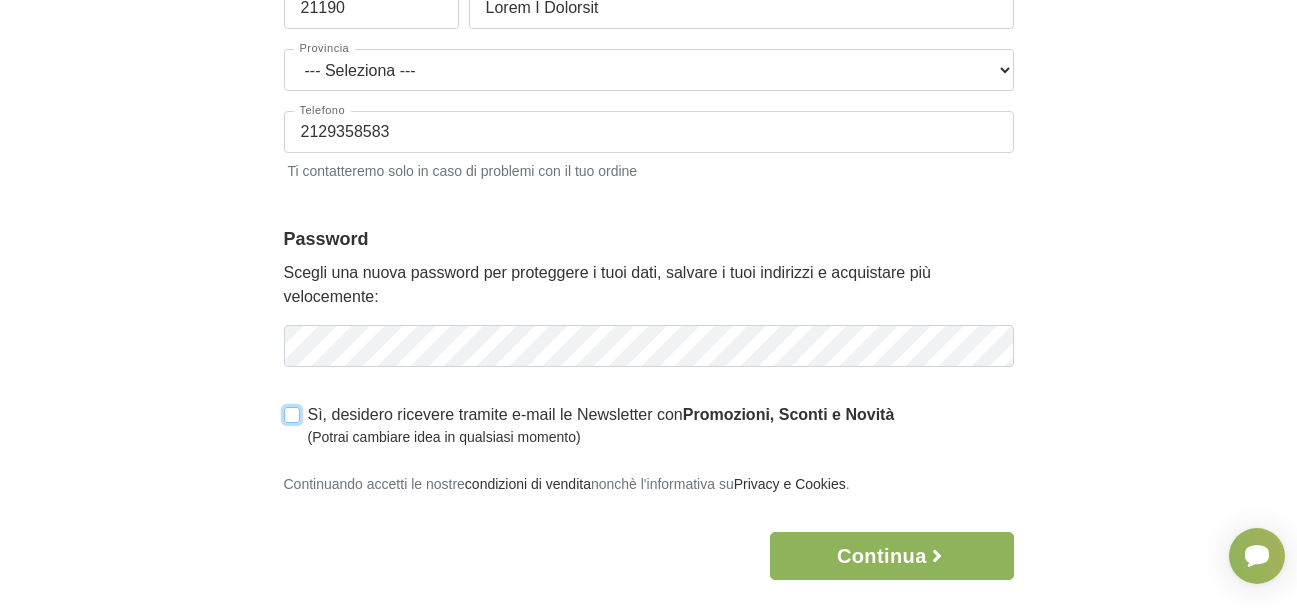 scroll, scrollTop: 700, scrollLeft: 0, axis: vertical 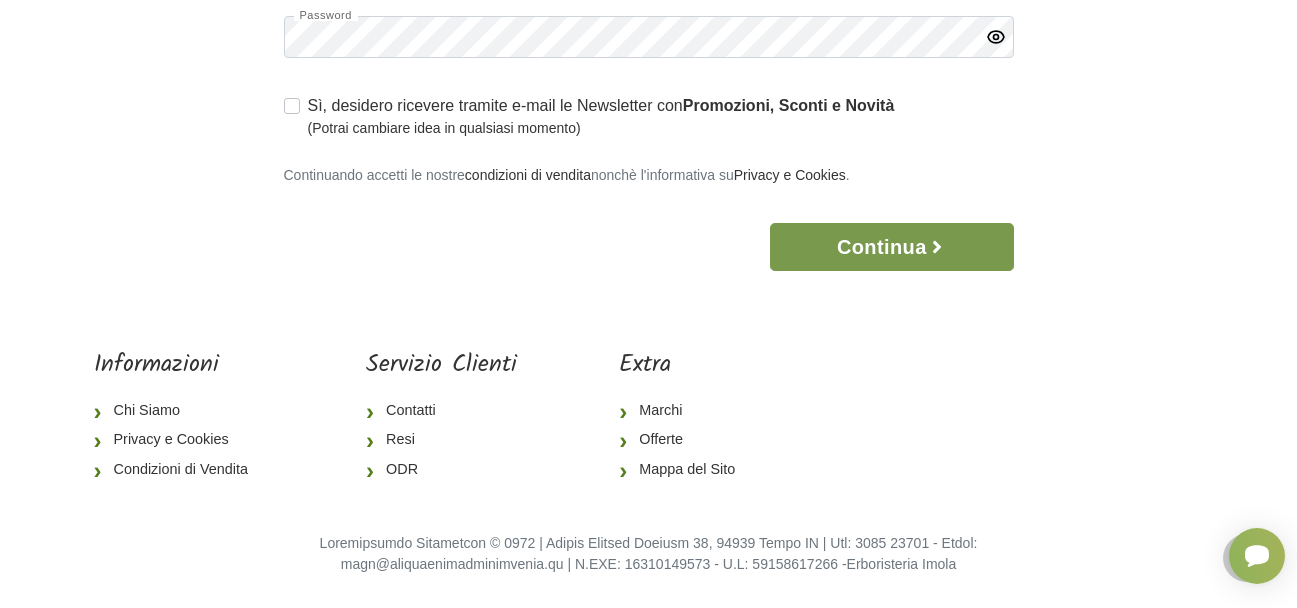 click on "Continua" at bounding box center (891, 247) 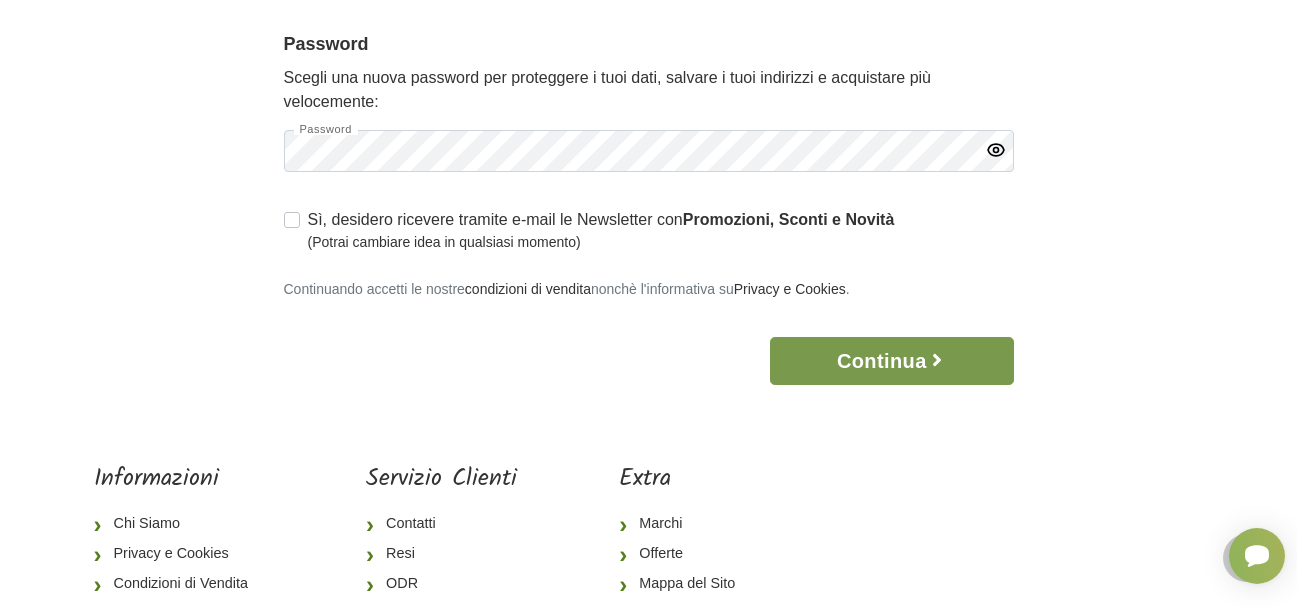 scroll, scrollTop: 988, scrollLeft: 0, axis: vertical 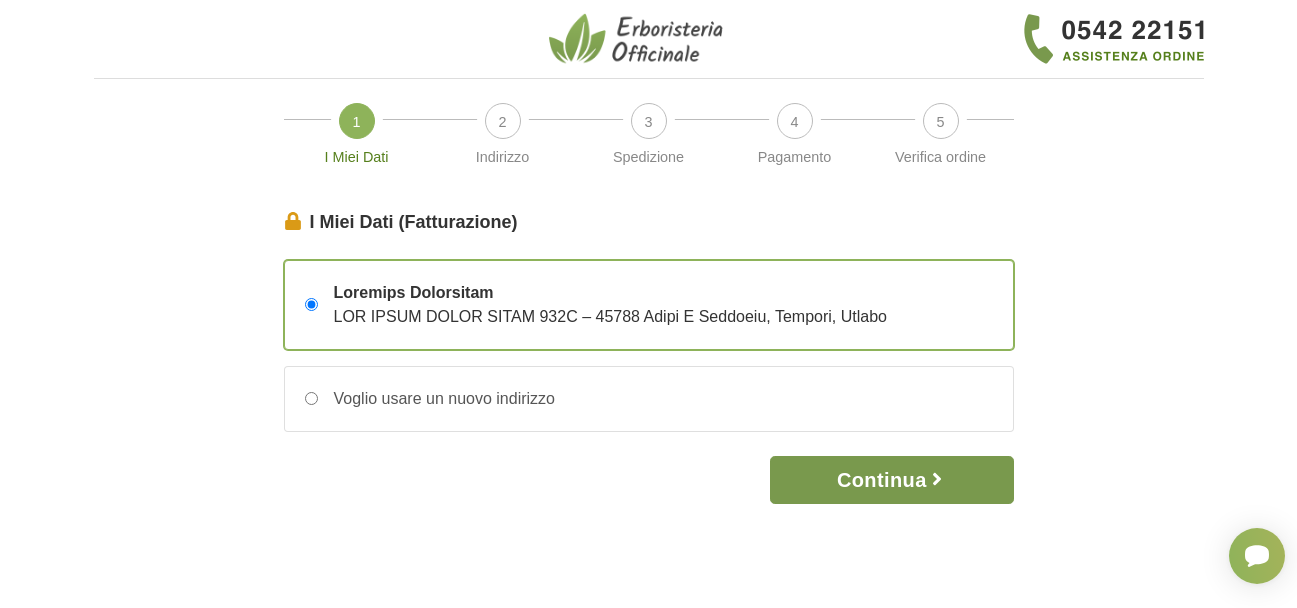 click on "Continua" at bounding box center (891, 480) 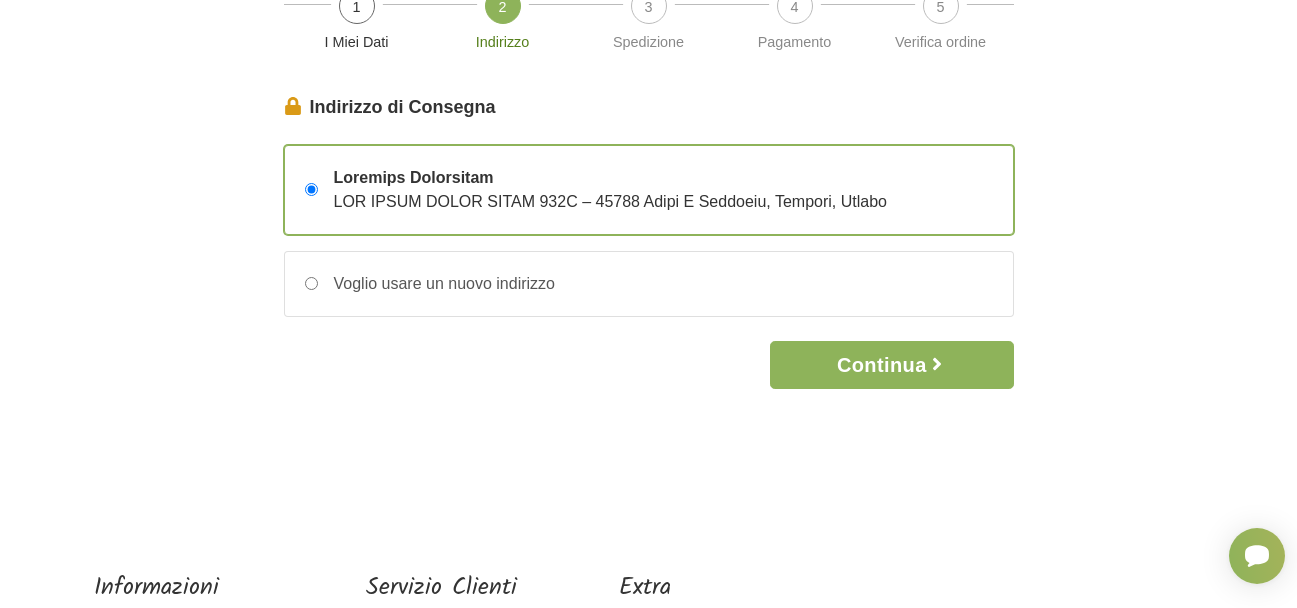 scroll, scrollTop: 0, scrollLeft: 0, axis: both 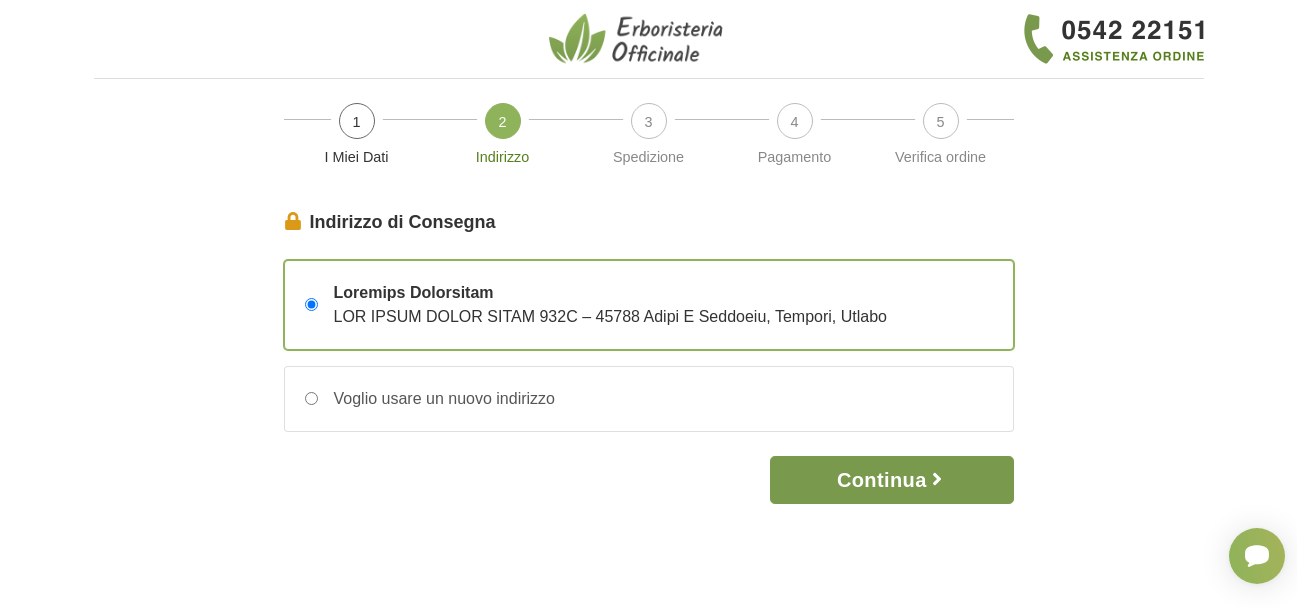 click on "Continua" at bounding box center [891, 480] 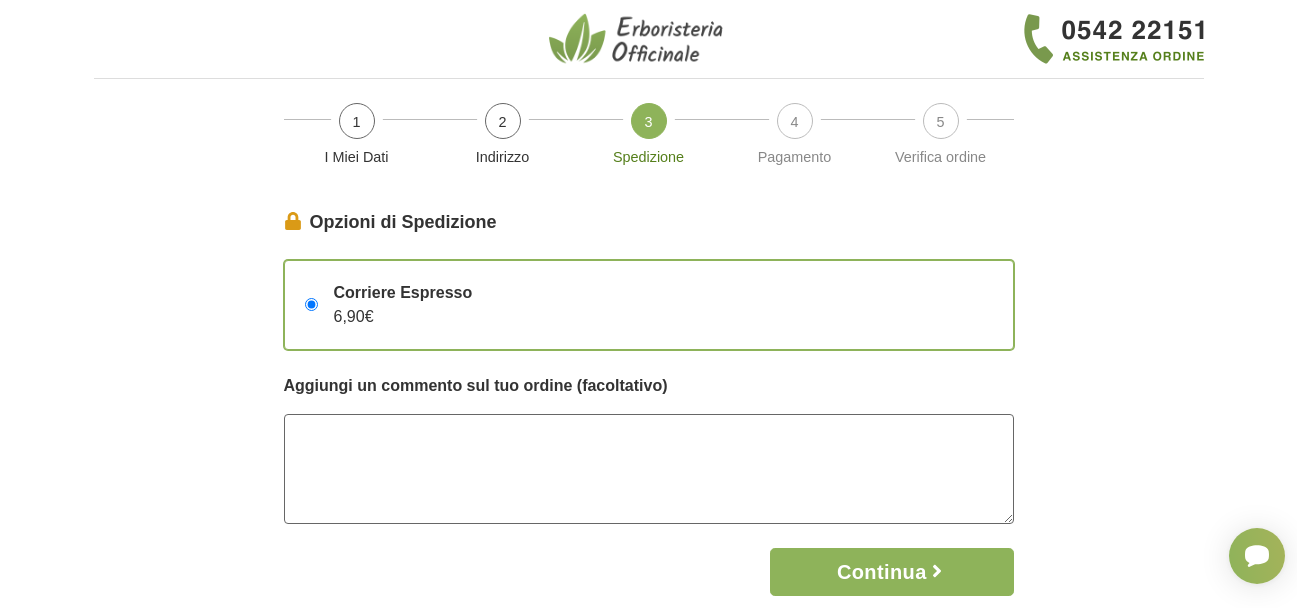 click at bounding box center [649, 469] 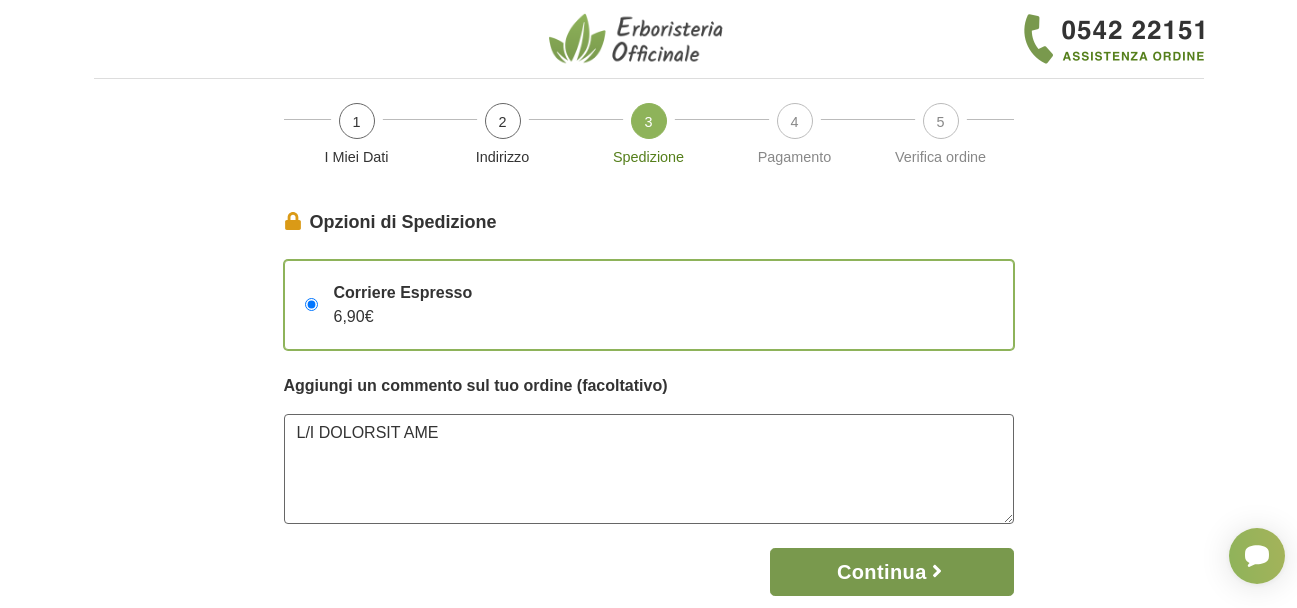 type on "L/I DOLORSIT AME" 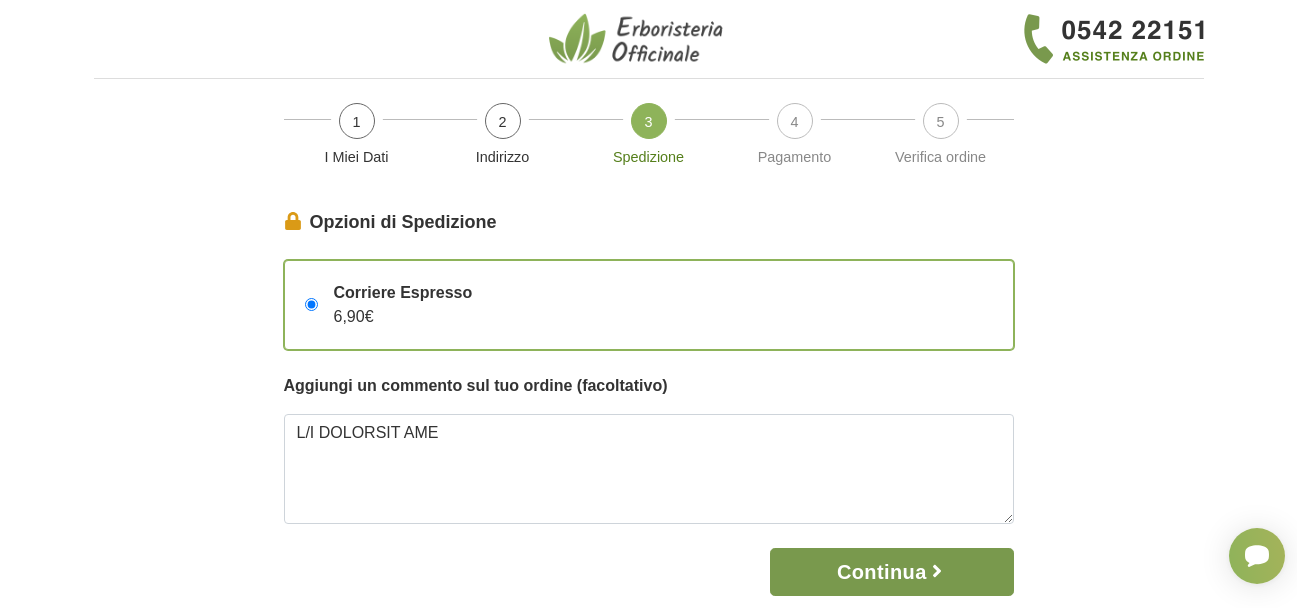 click on "Continua" at bounding box center (891, 572) 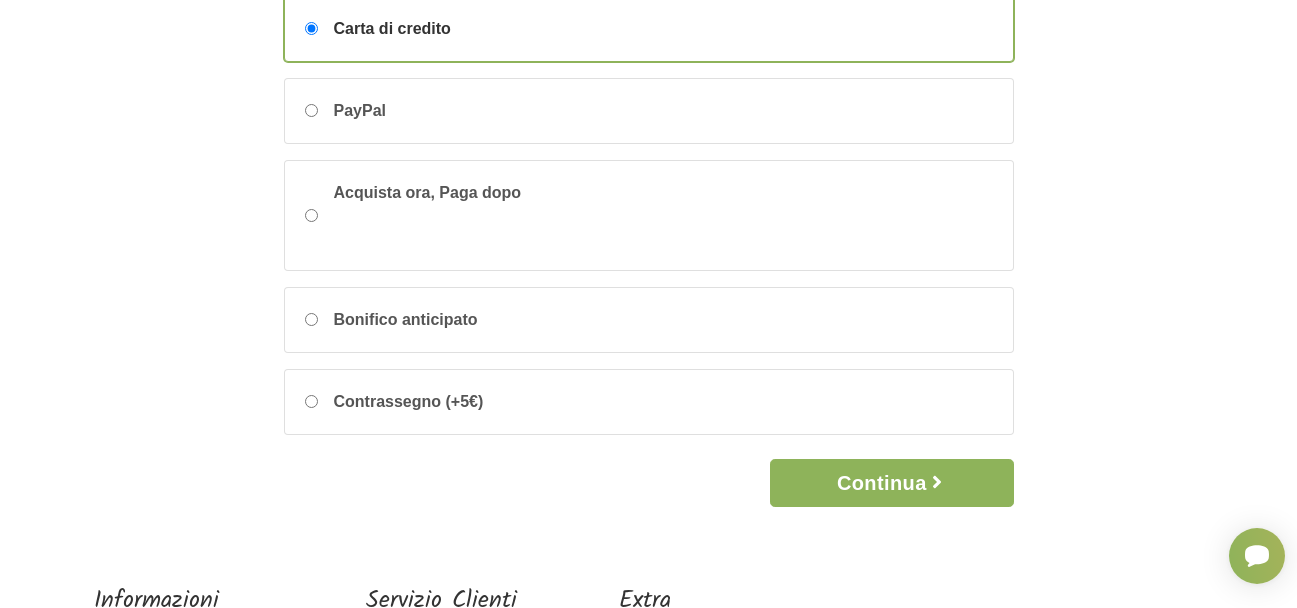 scroll, scrollTop: 300, scrollLeft: 0, axis: vertical 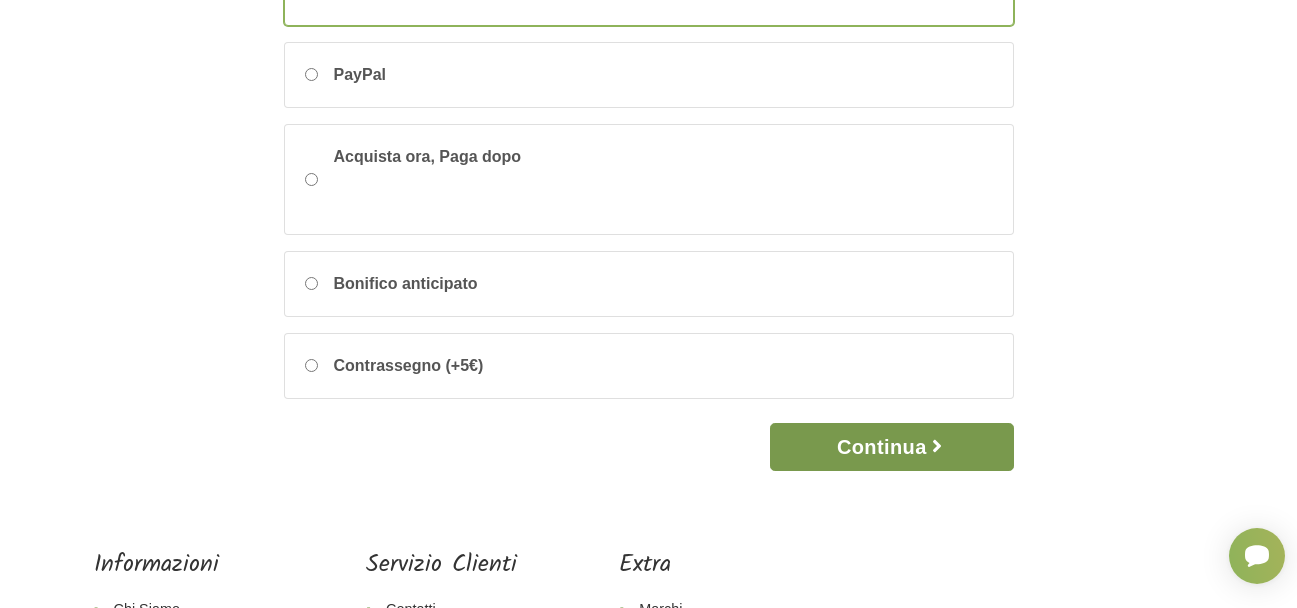 click on "Continua" at bounding box center [891, 447] 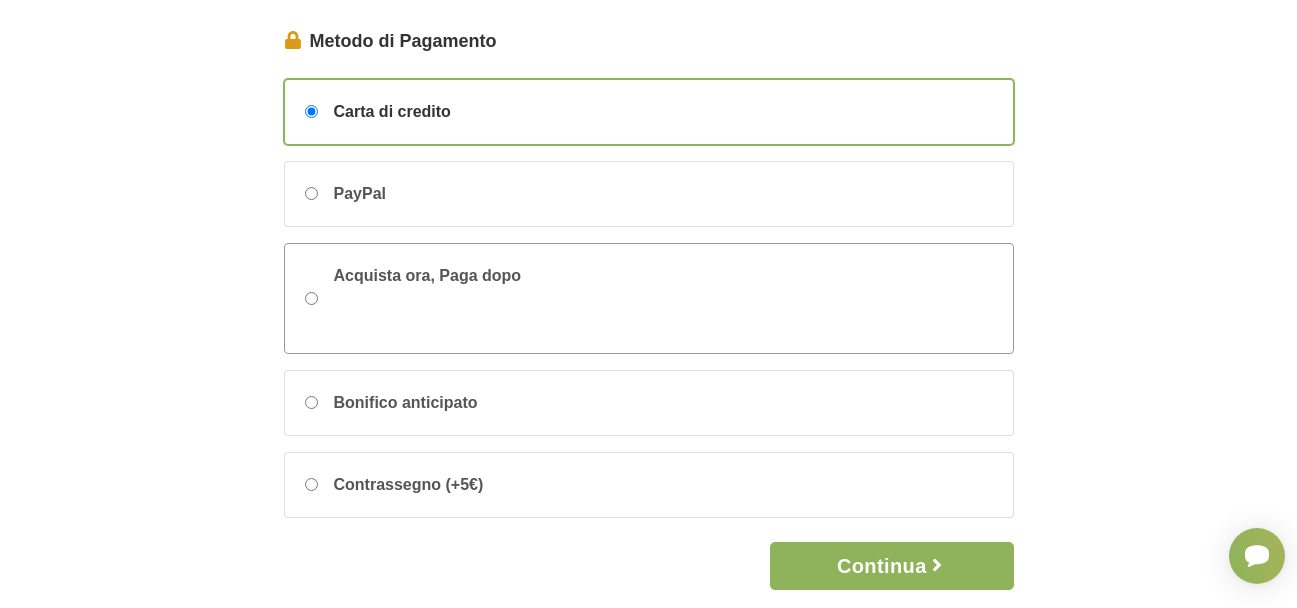 scroll, scrollTop: 400, scrollLeft: 0, axis: vertical 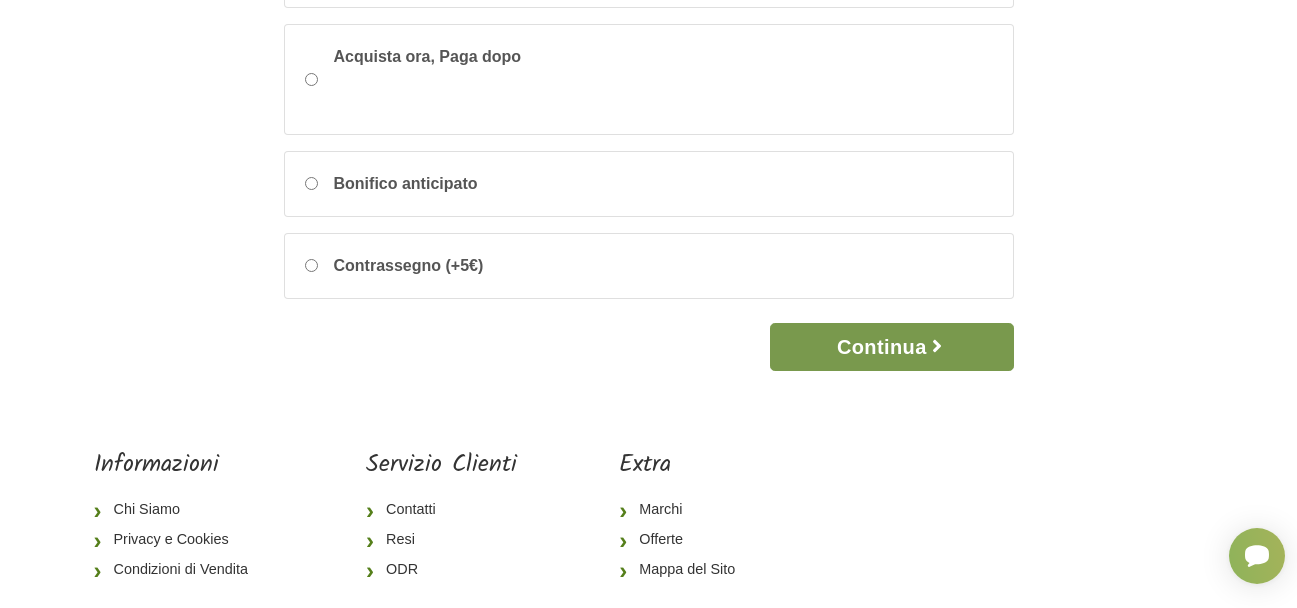click on "Continua" at bounding box center [891, 347] 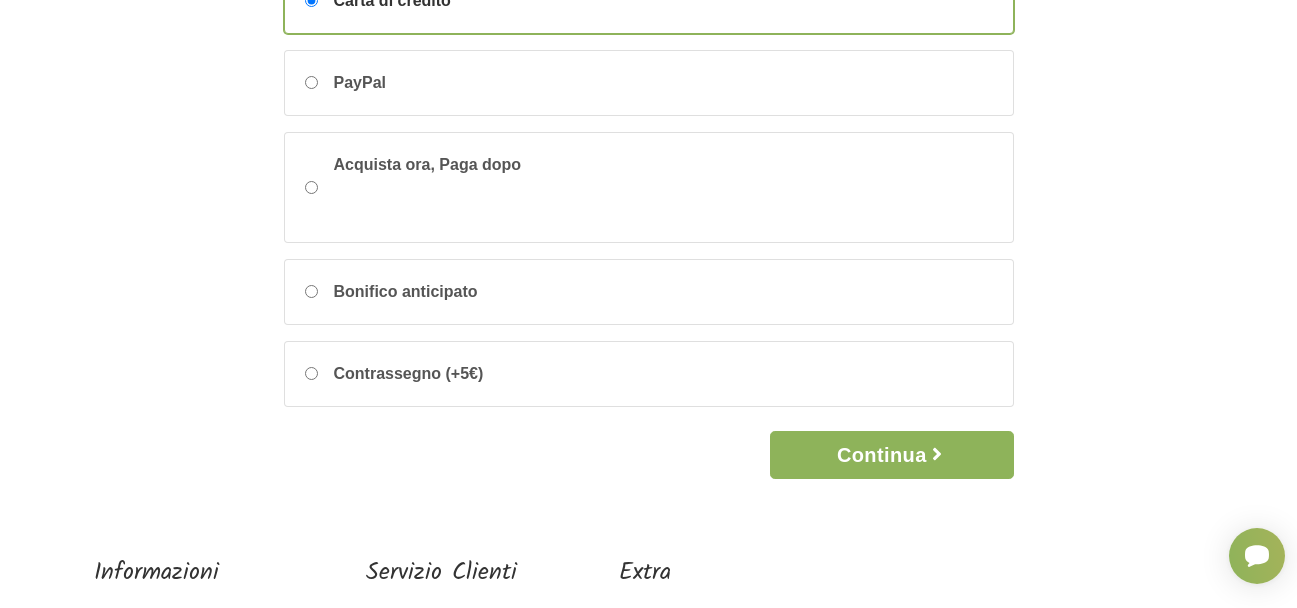 scroll, scrollTop: 100, scrollLeft: 0, axis: vertical 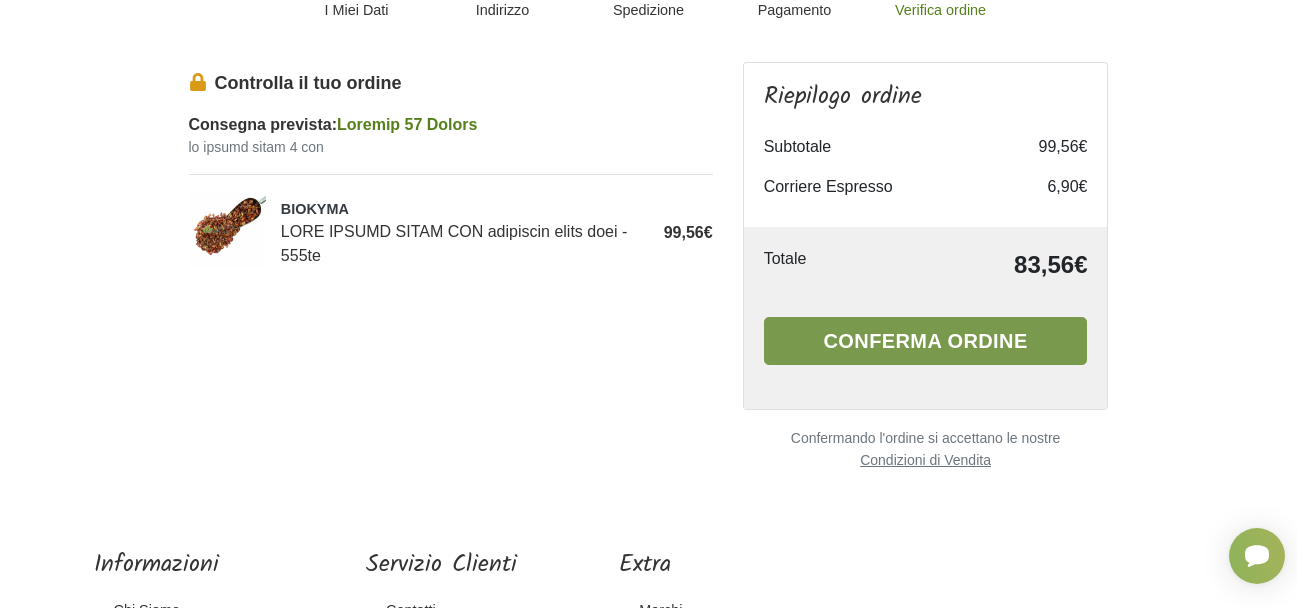 click on "Conferma ordine" at bounding box center (926, 341) 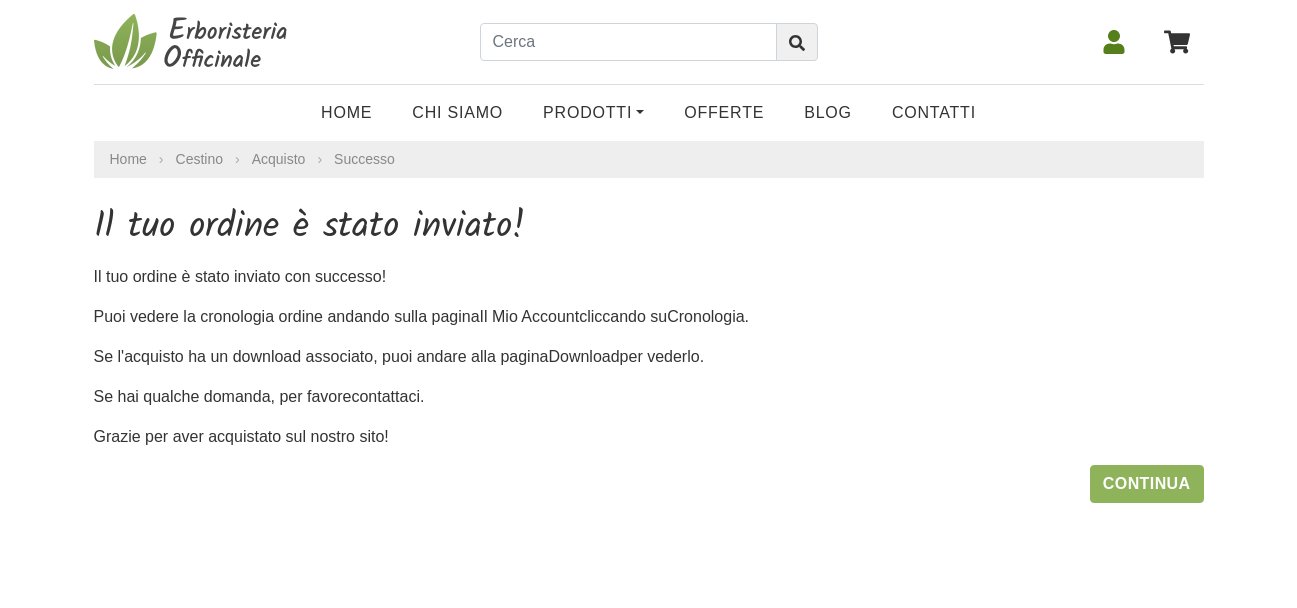 scroll, scrollTop: 0, scrollLeft: 0, axis: both 